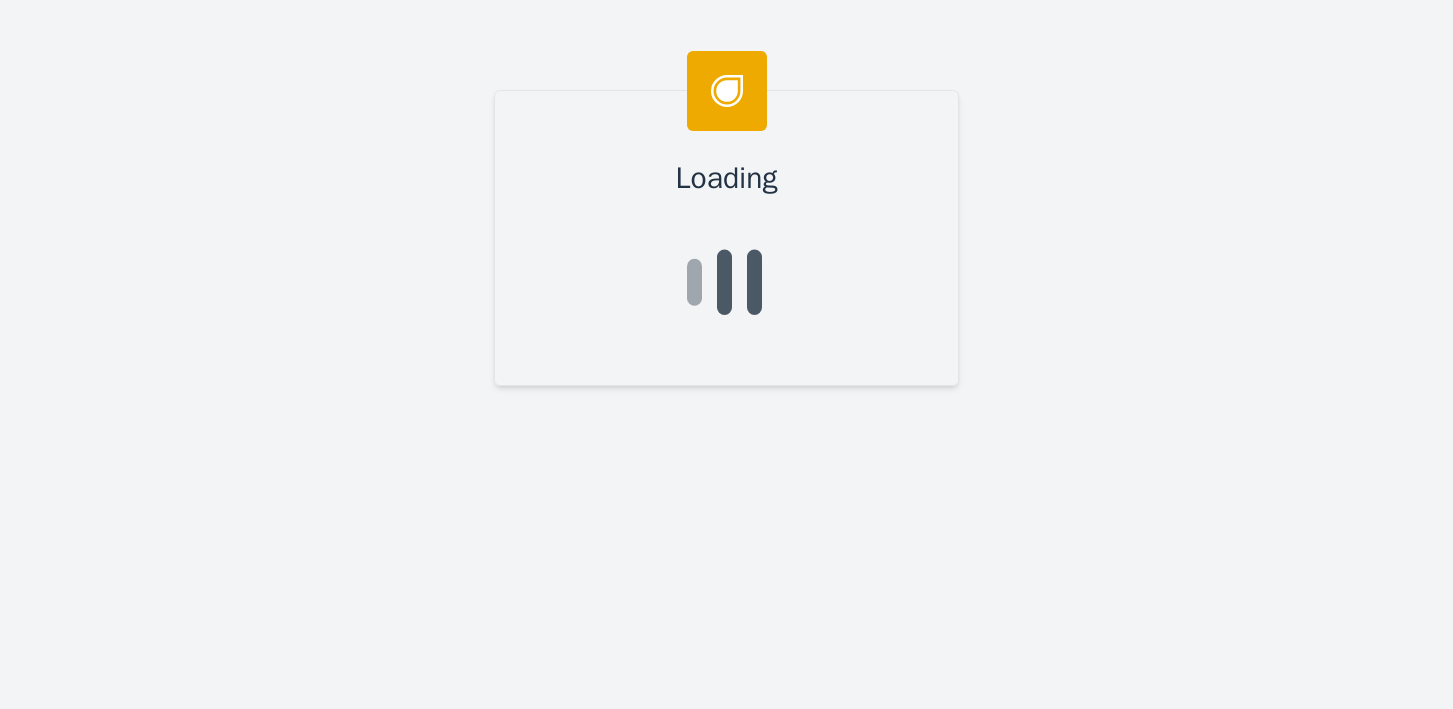 scroll, scrollTop: 0, scrollLeft: 0, axis: both 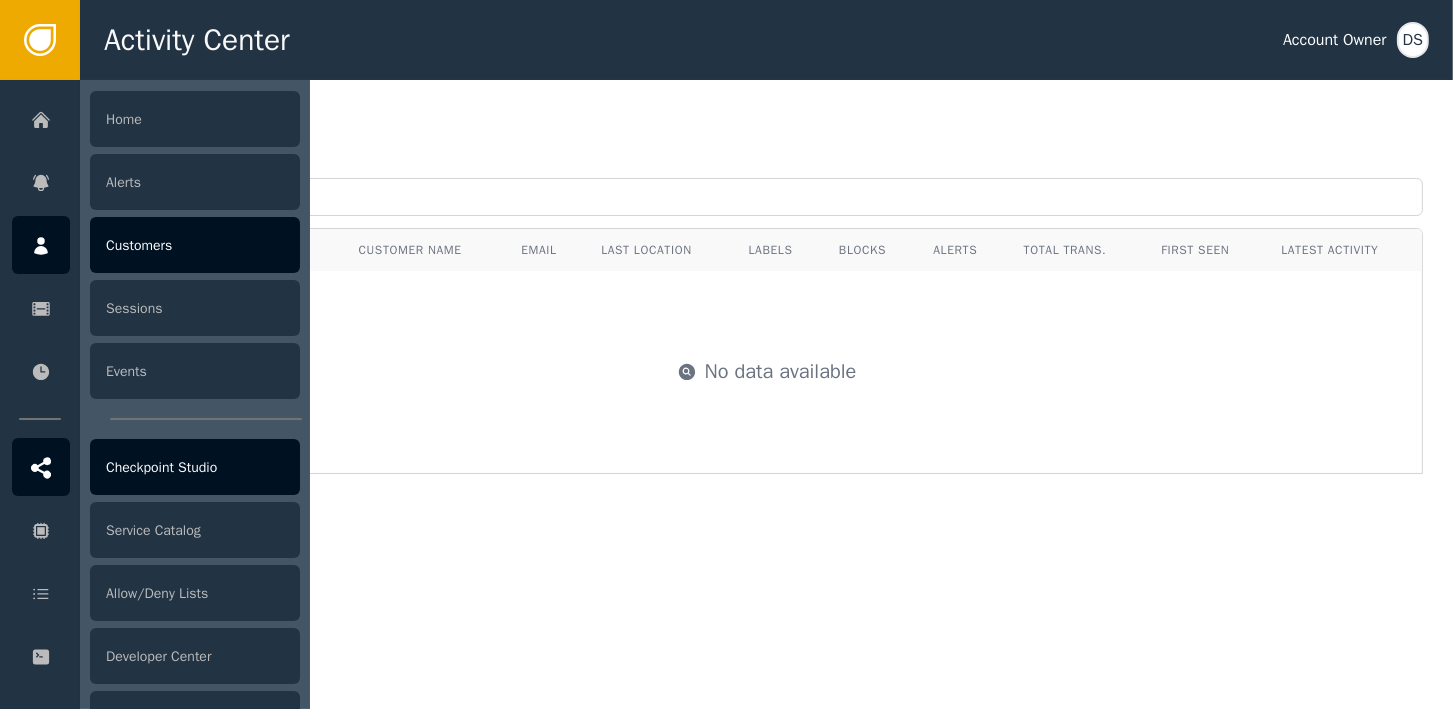 click on "Checkpoint Studio" at bounding box center (195, 467) 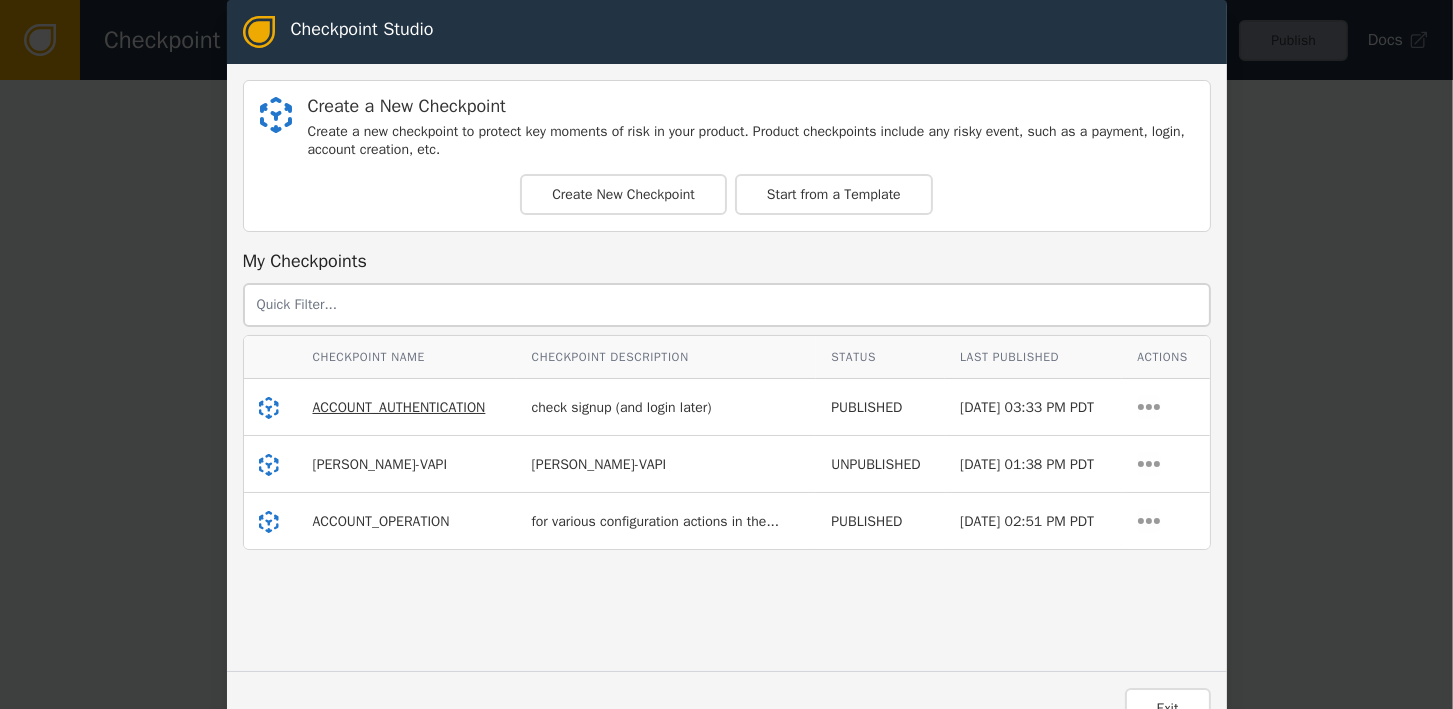 click on "ACCOUNT_AUTHENTICATION" at bounding box center (399, 407) 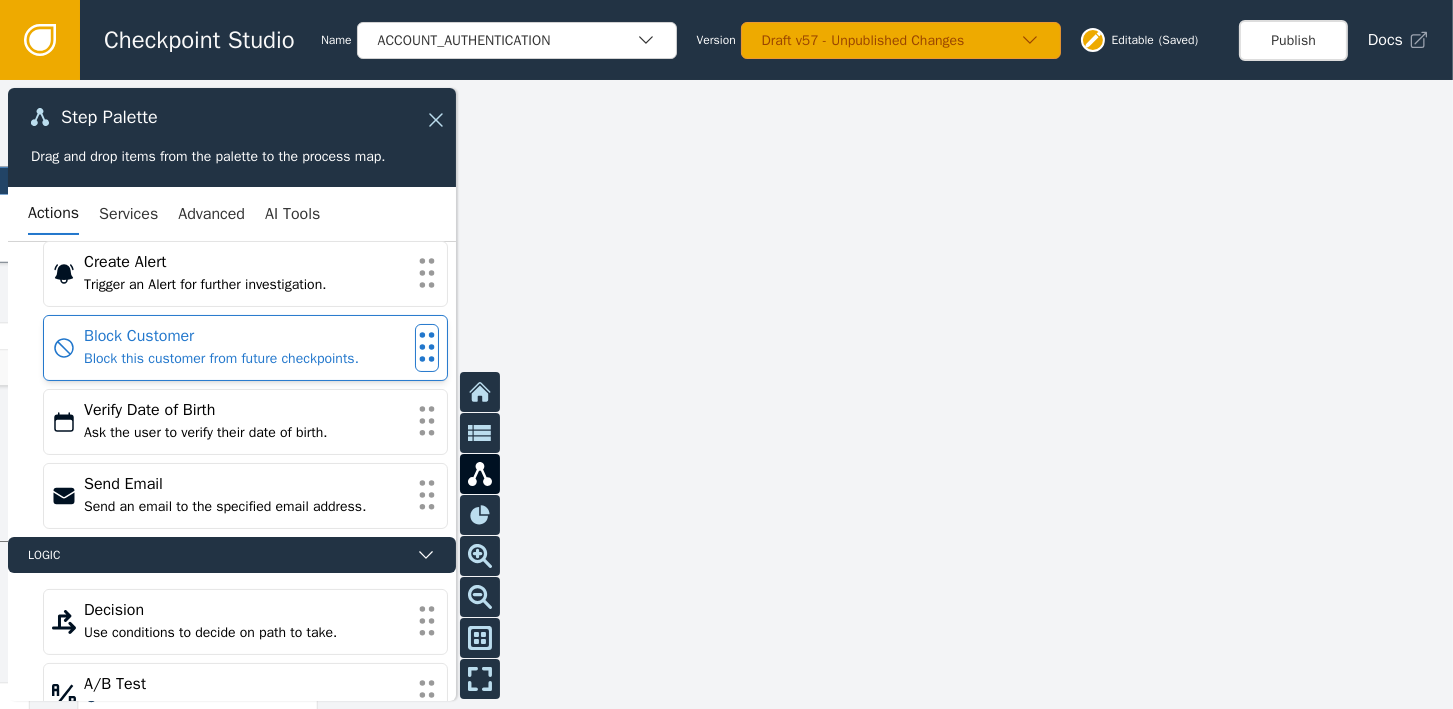 scroll, scrollTop: 313, scrollLeft: 0, axis: vertical 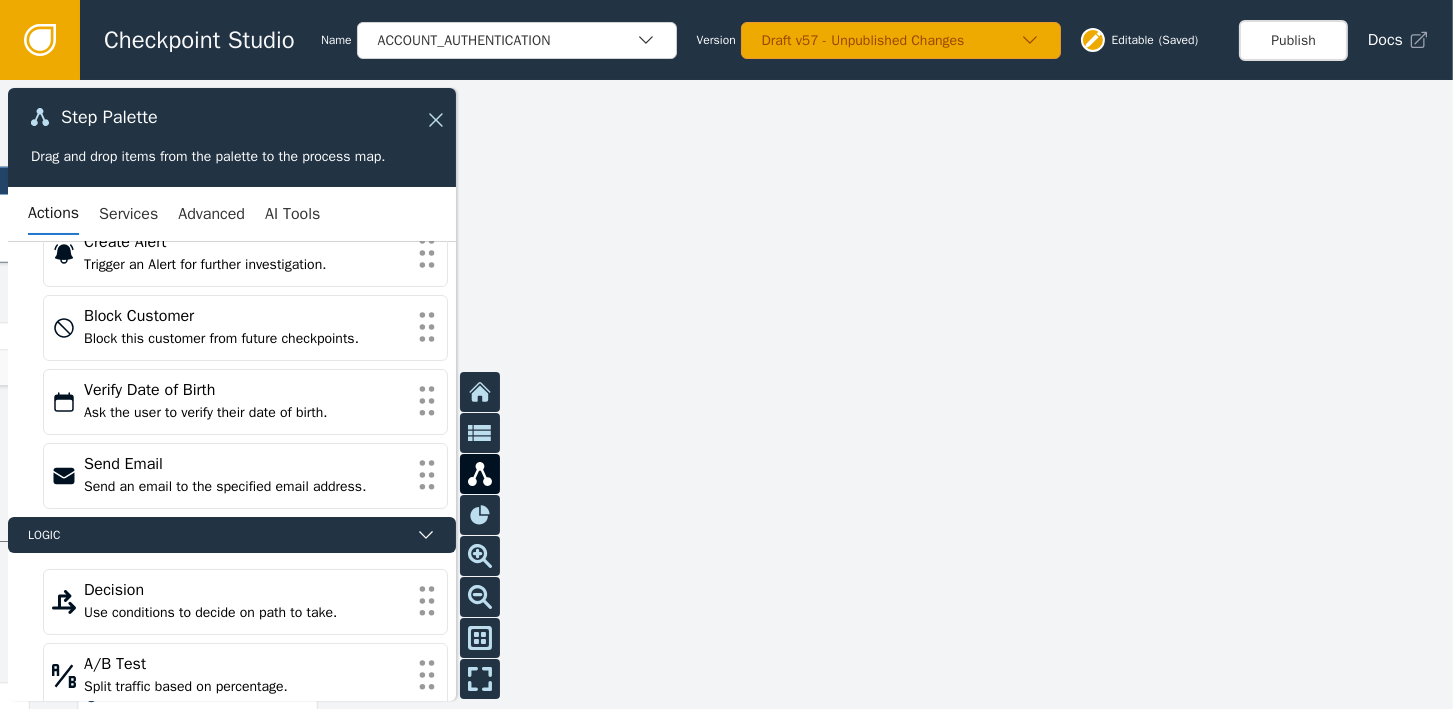 click 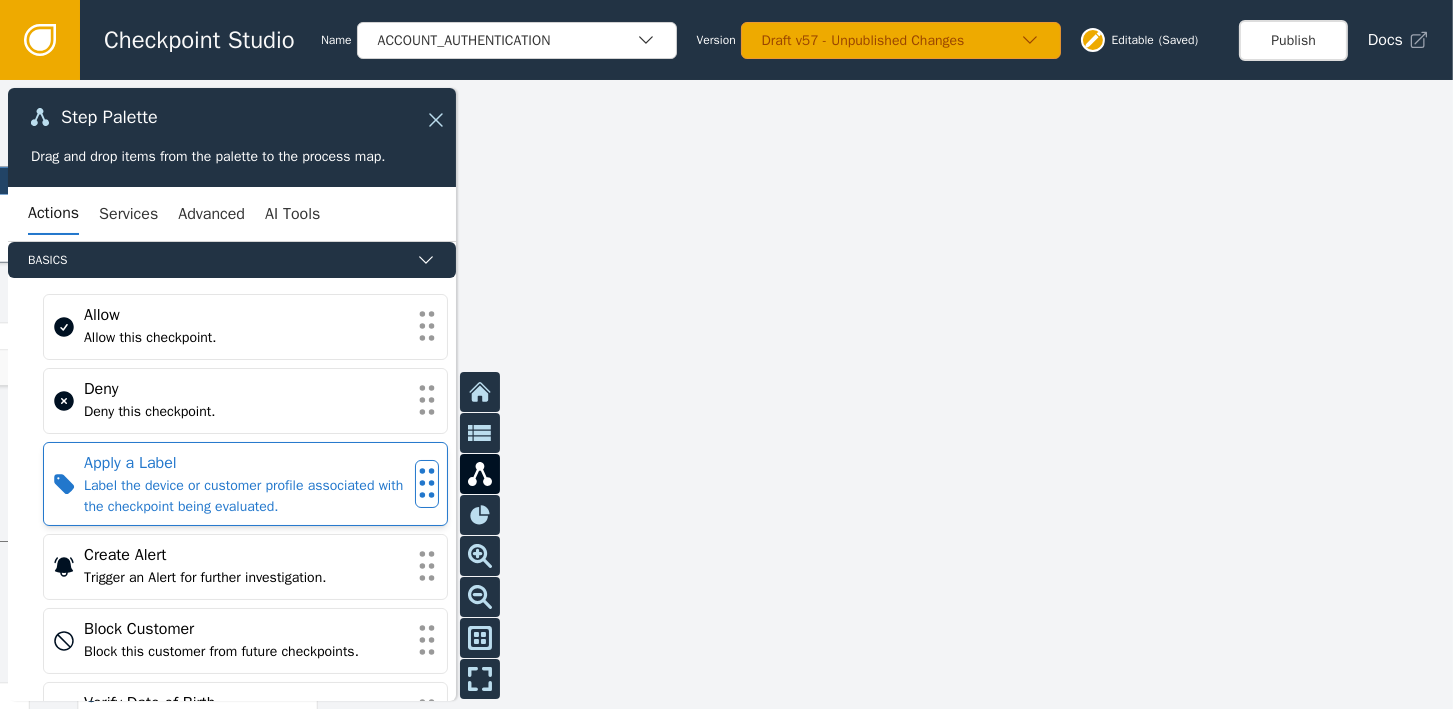 scroll, scrollTop: 0, scrollLeft: 0, axis: both 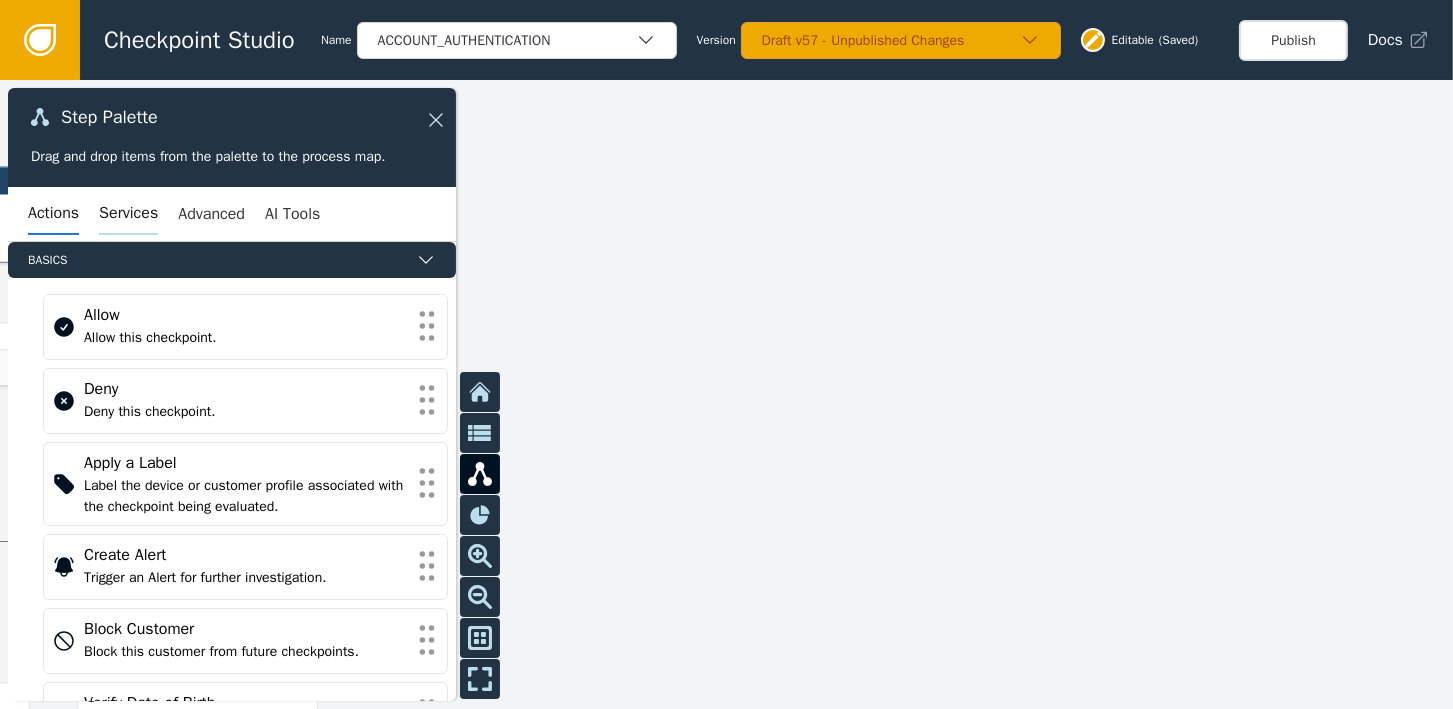 click on "Services" at bounding box center (128, 214) 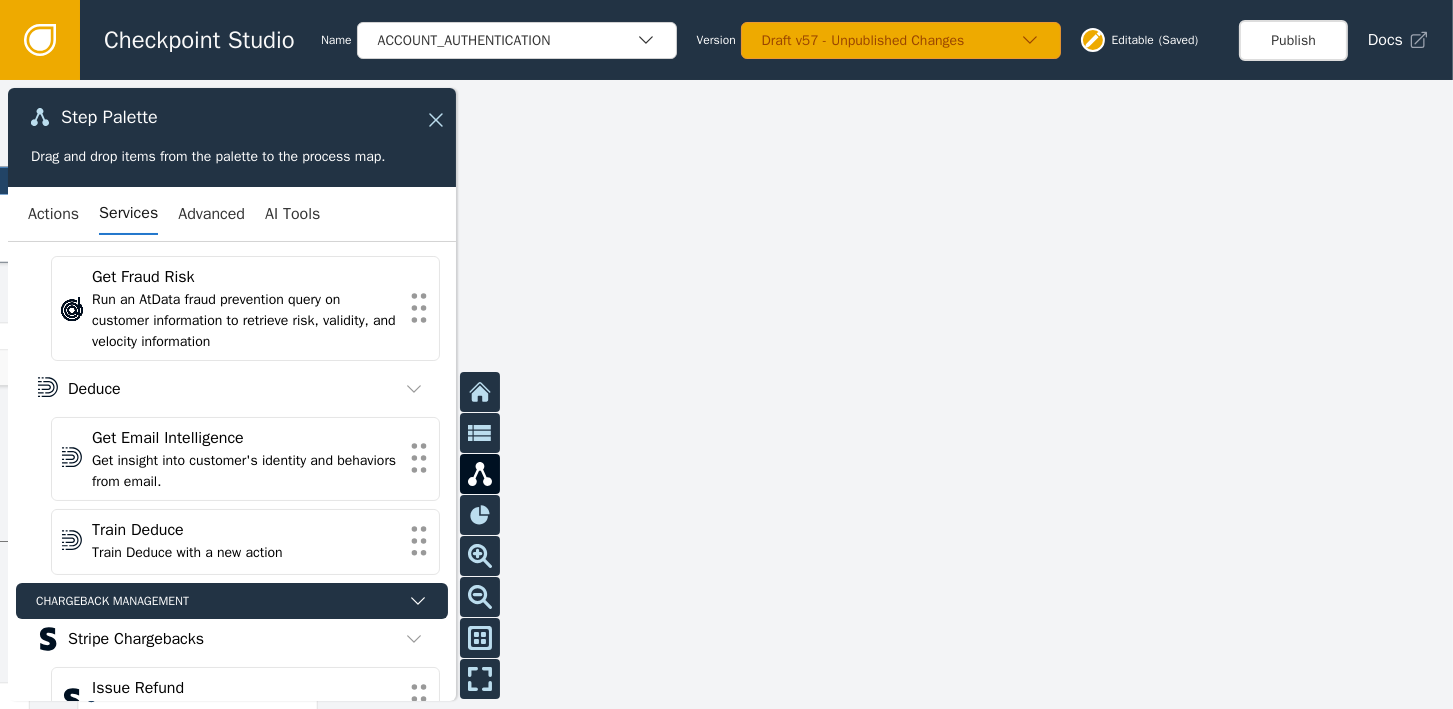 scroll, scrollTop: 119, scrollLeft: 0, axis: vertical 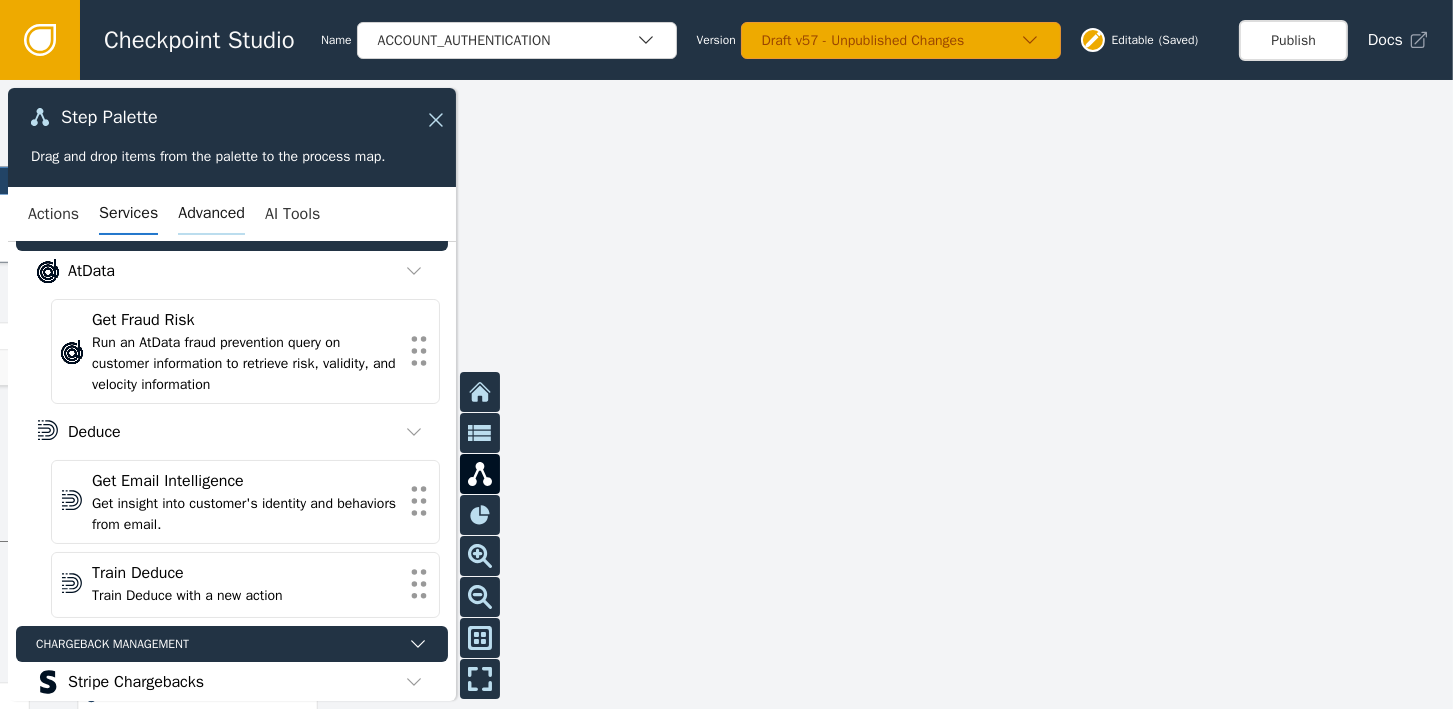 click on "Advanced" at bounding box center (211, 214) 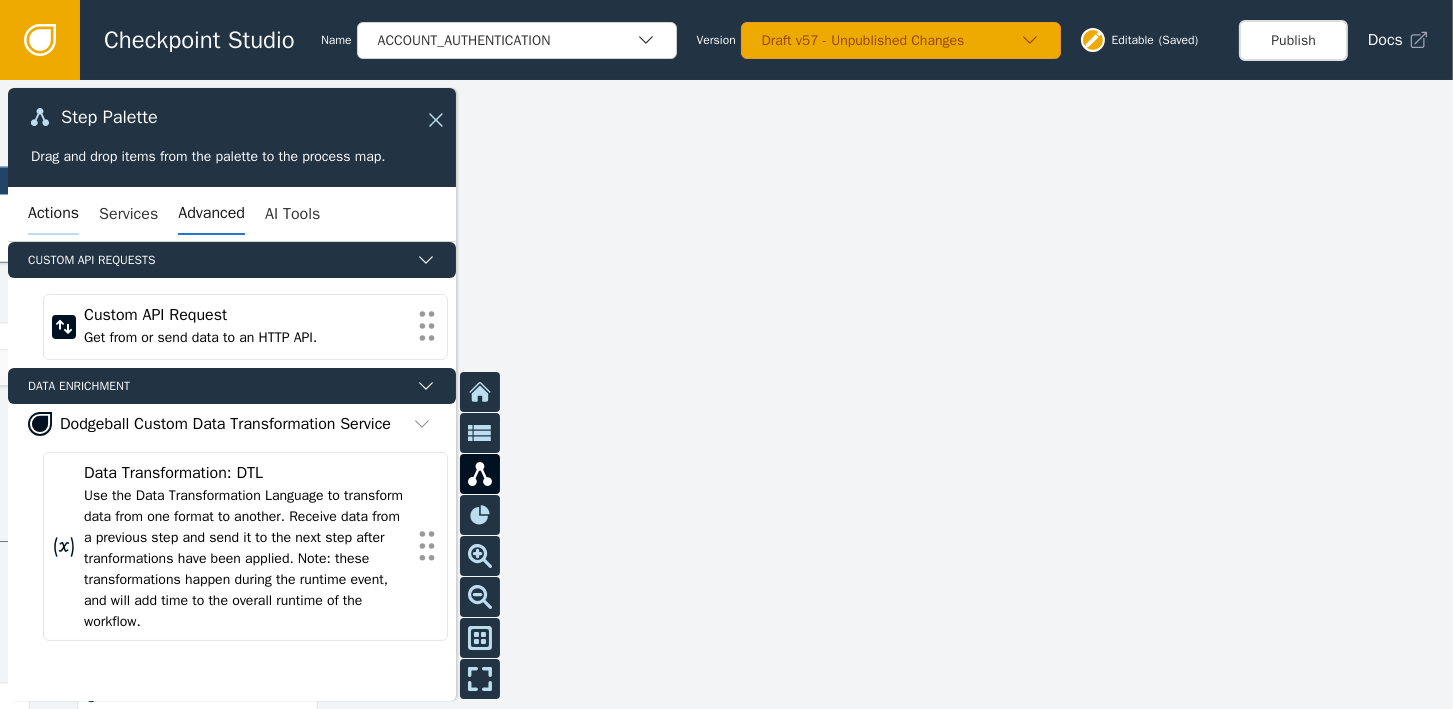 click on "Actions" at bounding box center (53, 214) 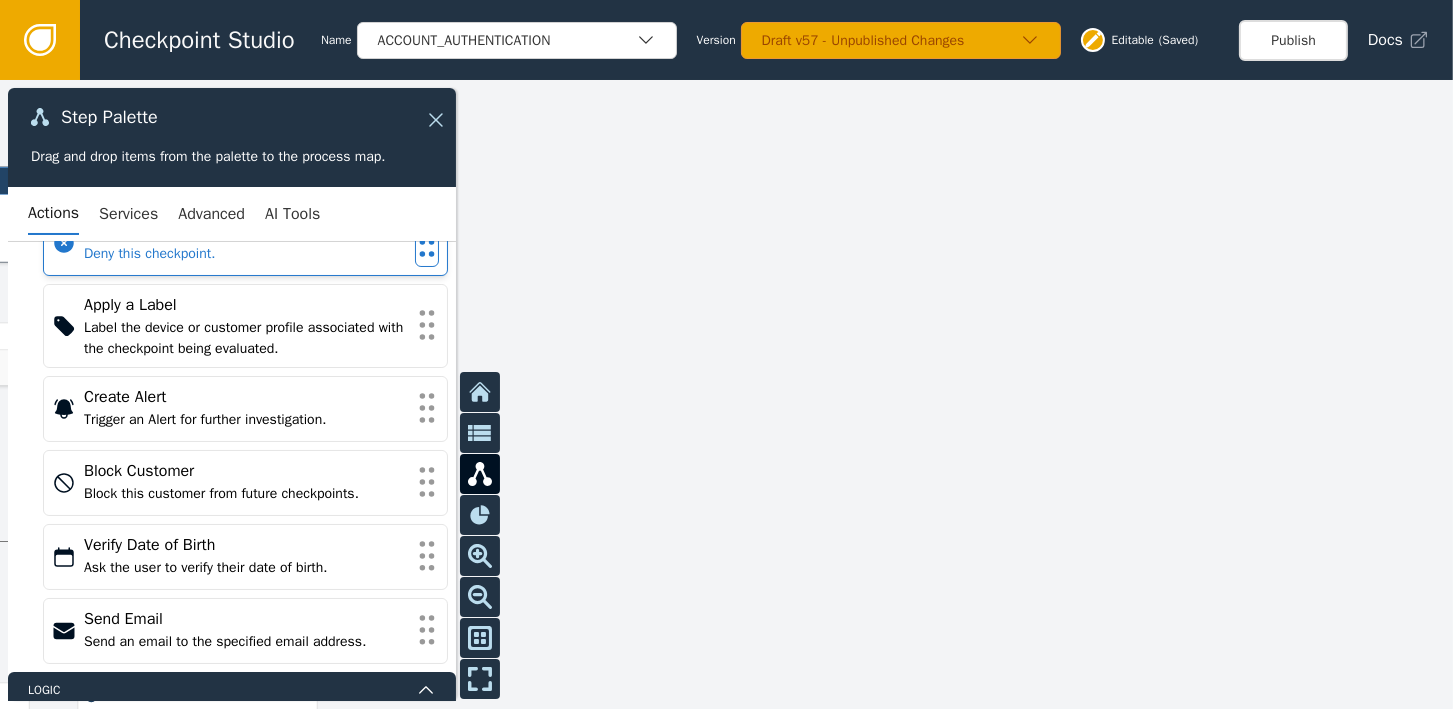 scroll, scrollTop: 158, scrollLeft: 0, axis: vertical 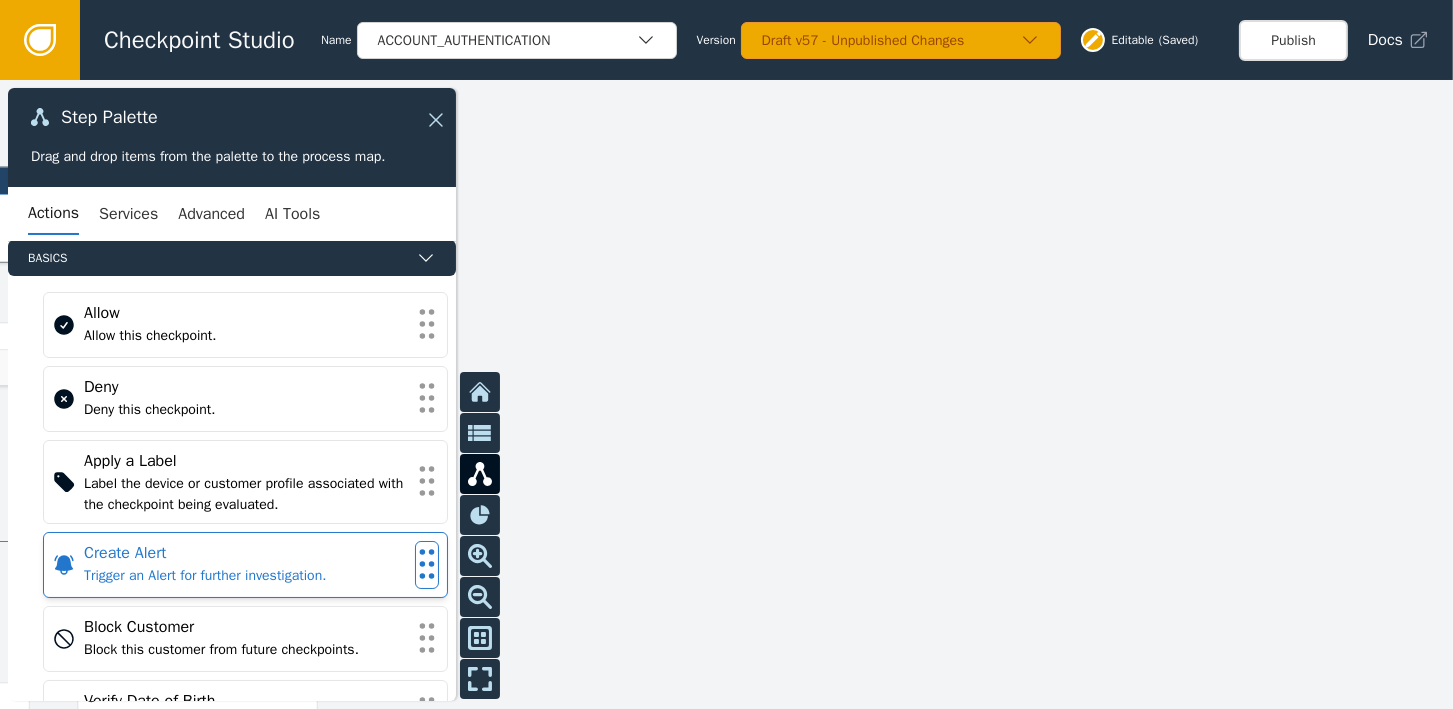 click on "Create Alert" at bounding box center [245, 553] 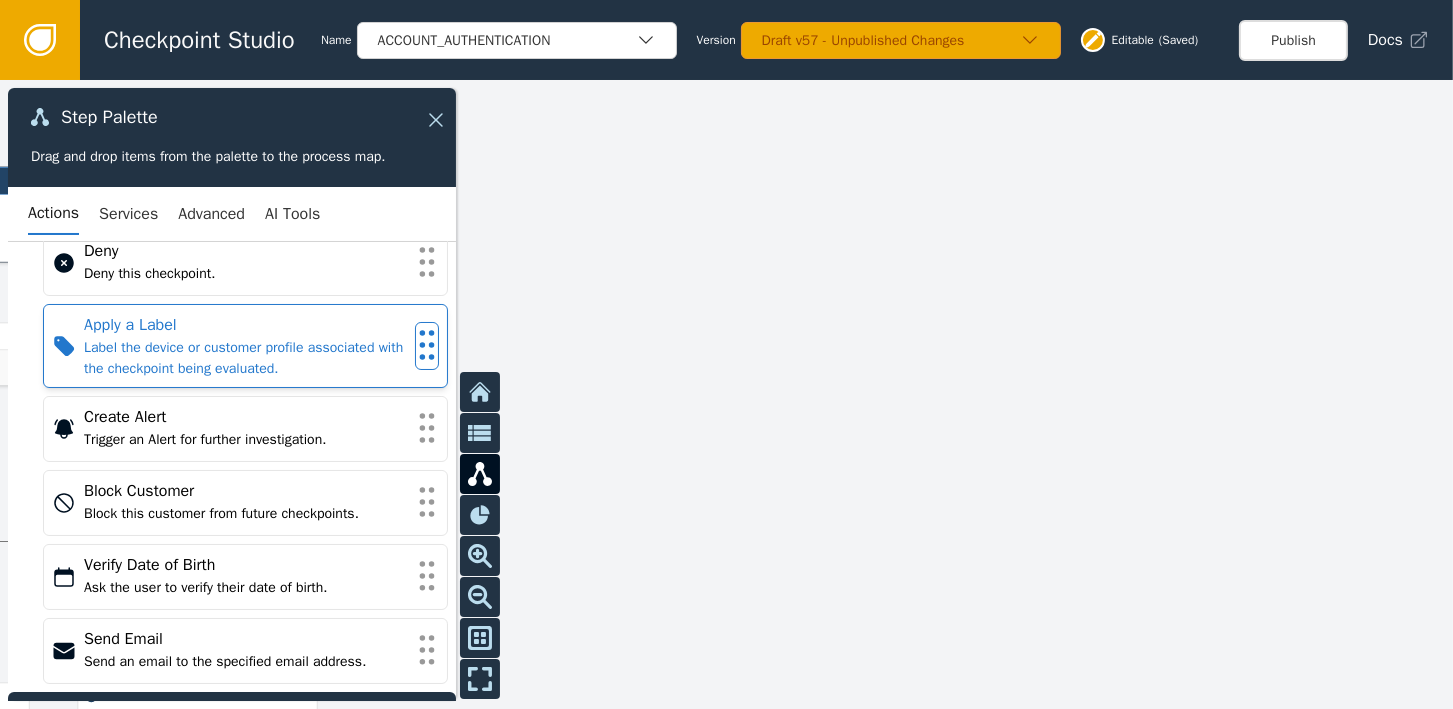 scroll, scrollTop: 158, scrollLeft: 0, axis: vertical 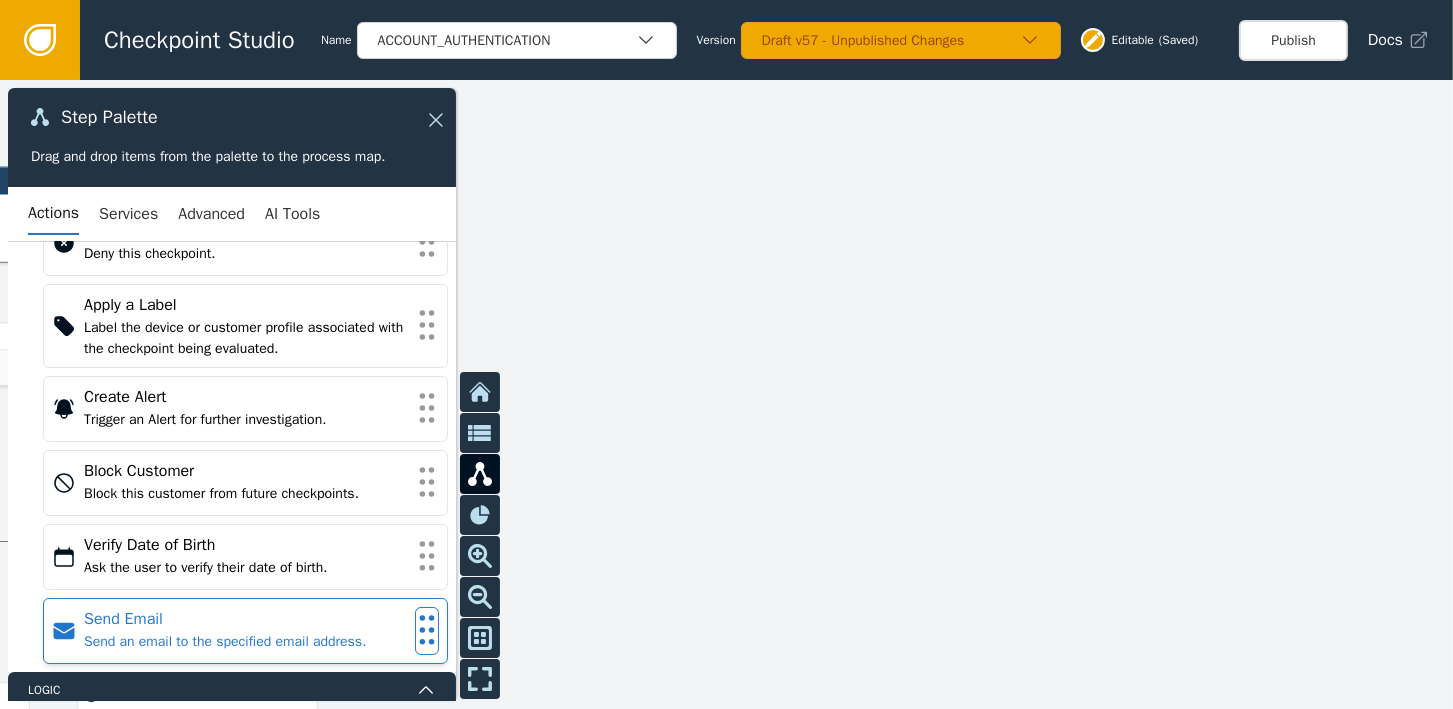 click on "Send Email" at bounding box center (245, 619) 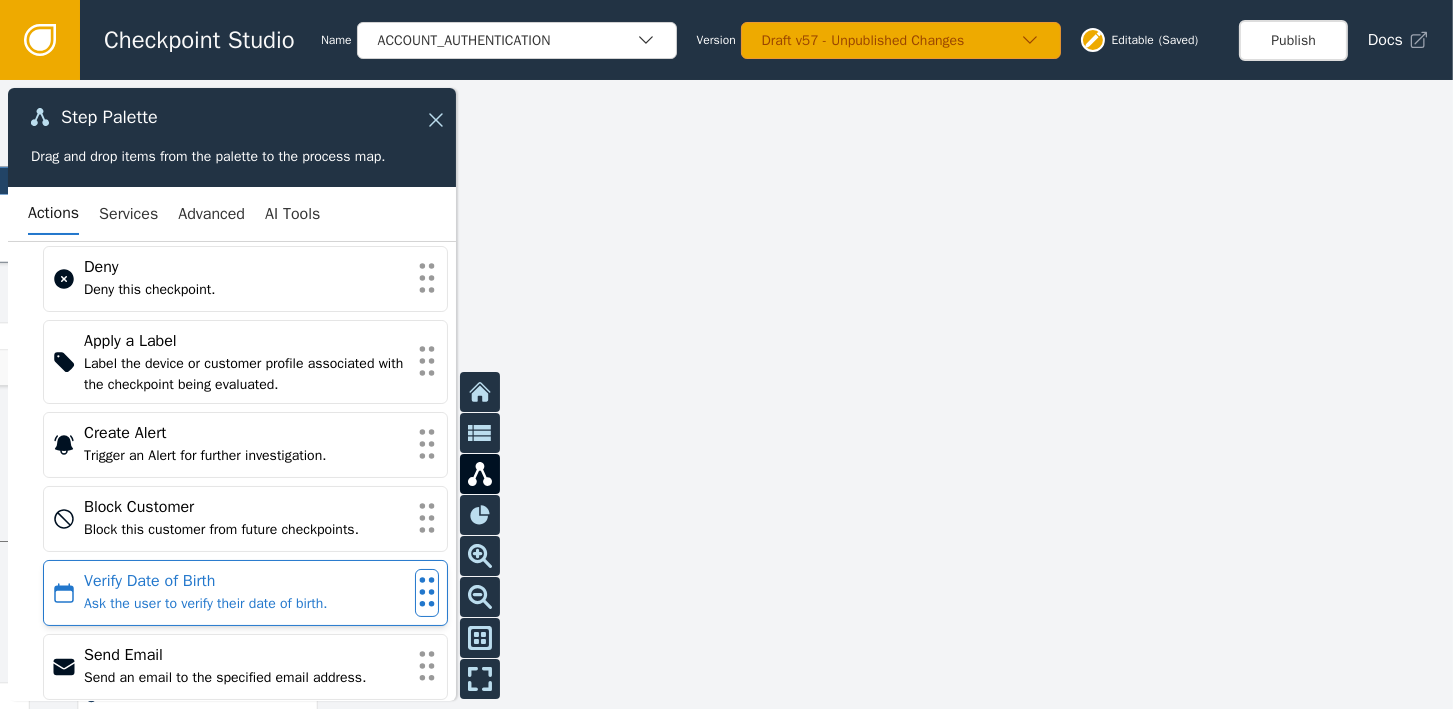 scroll, scrollTop: 158, scrollLeft: 0, axis: vertical 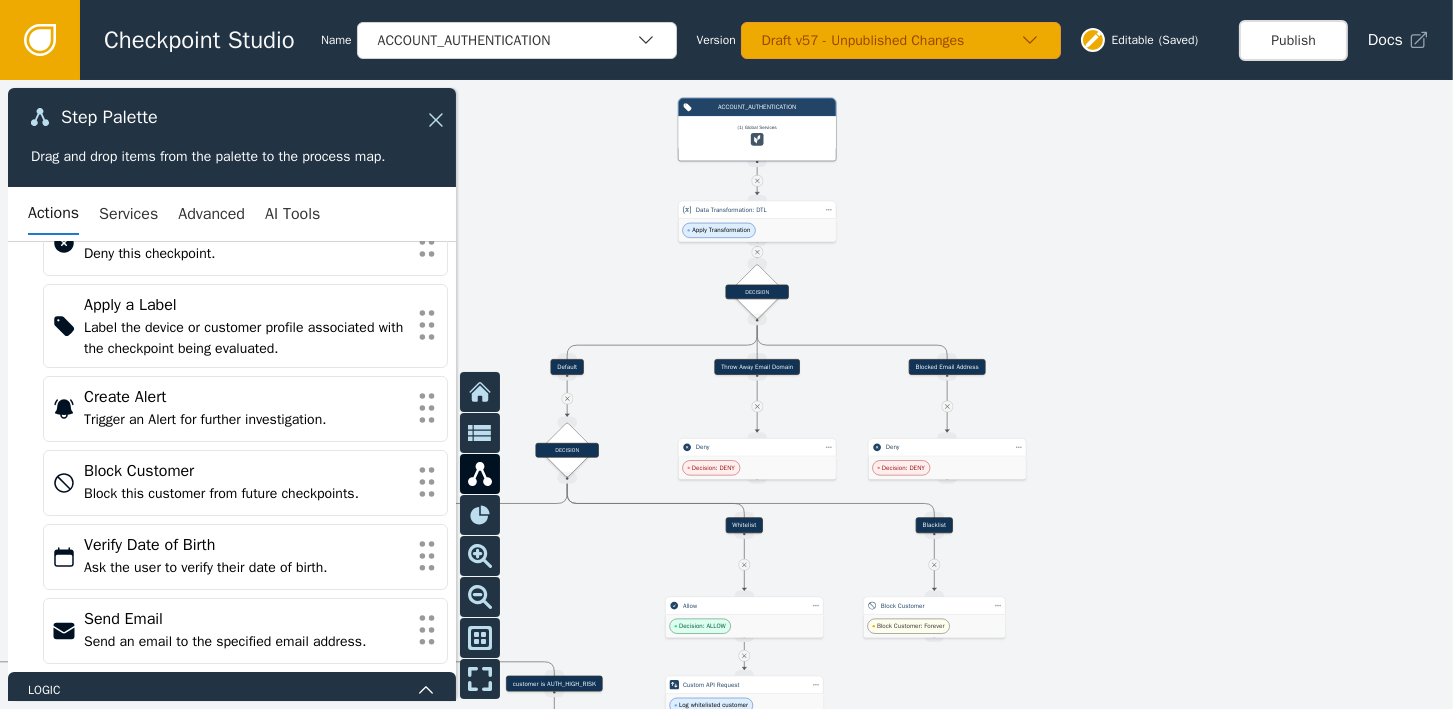 drag, startPoint x: 640, startPoint y: 323, endPoint x: 1157, endPoint y: 215, distance: 528.16003 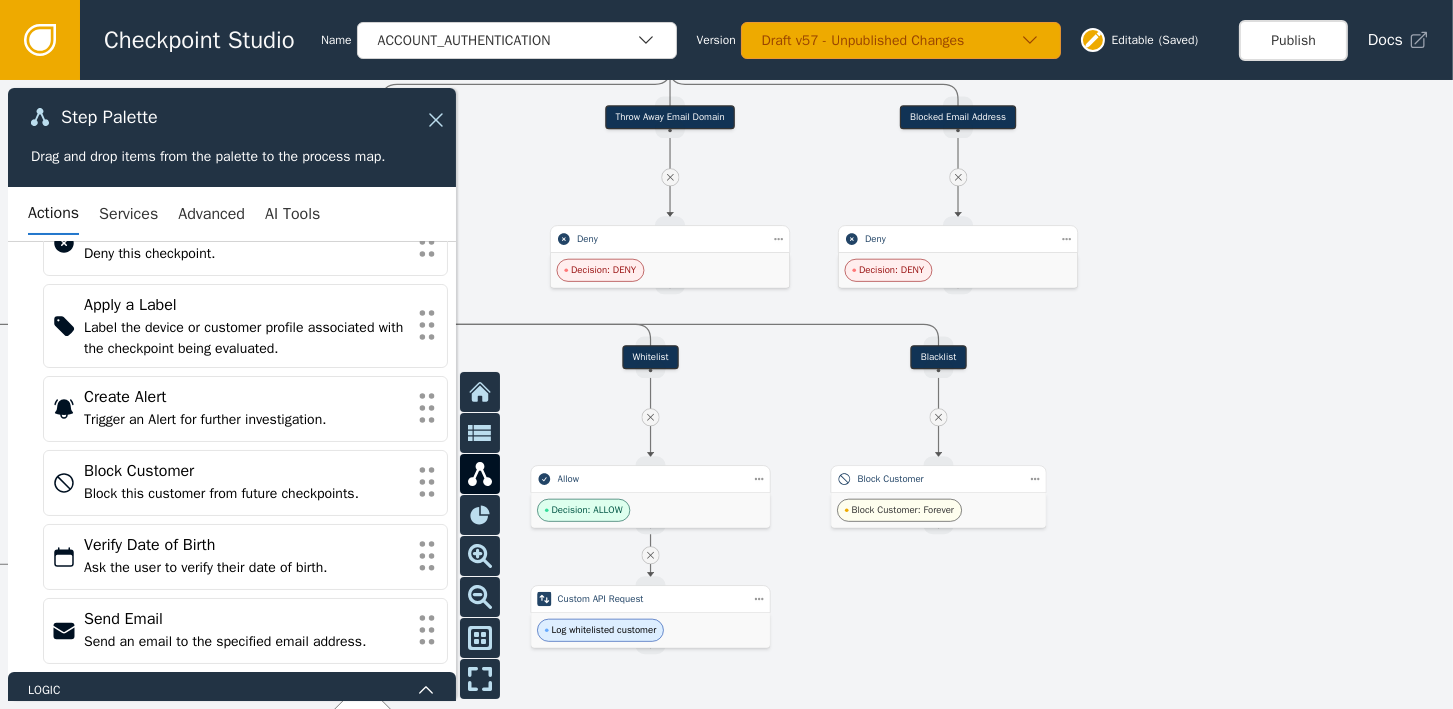 drag, startPoint x: 857, startPoint y: 269, endPoint x: 898, endPoint y: -45, distance: 316.66544 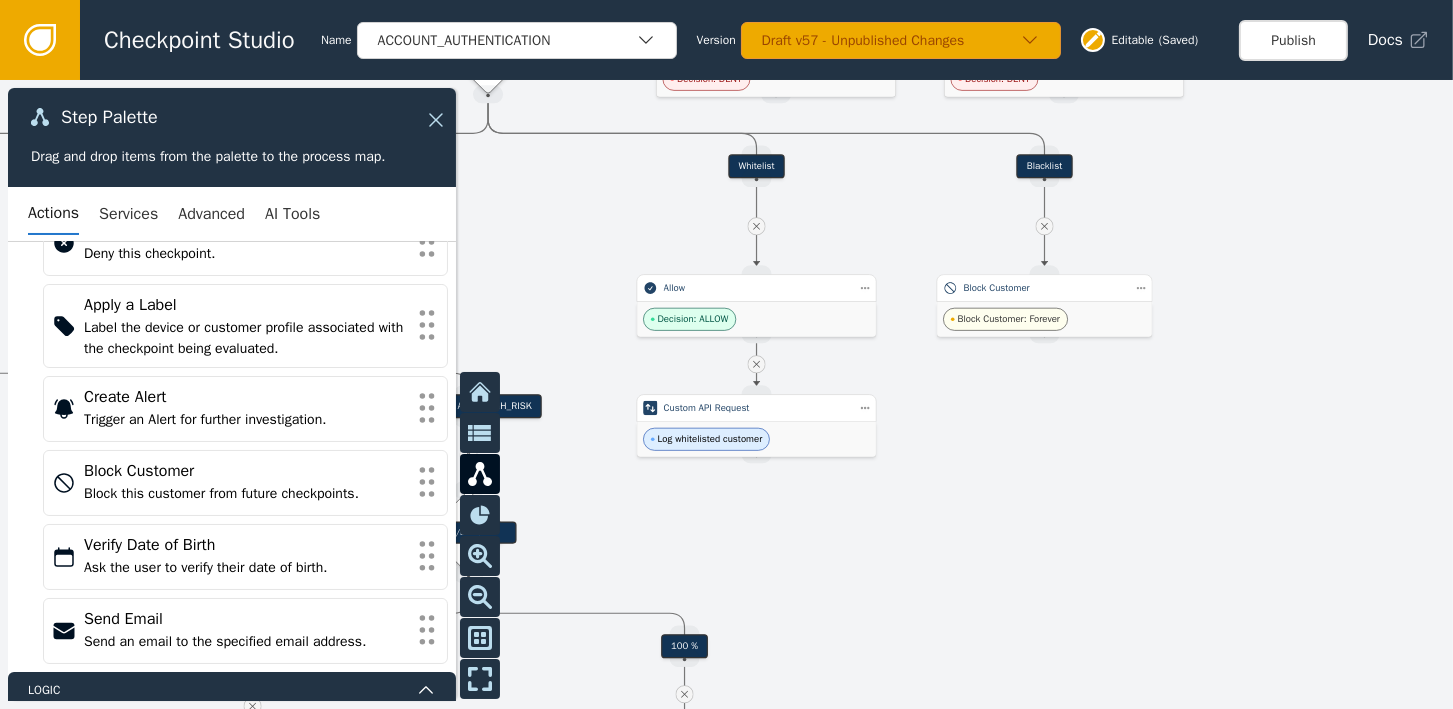 drag, startPoint x: 784, startPoint y: 188, endPoint x: 865, endPoint y: -22, distance: 225.07999 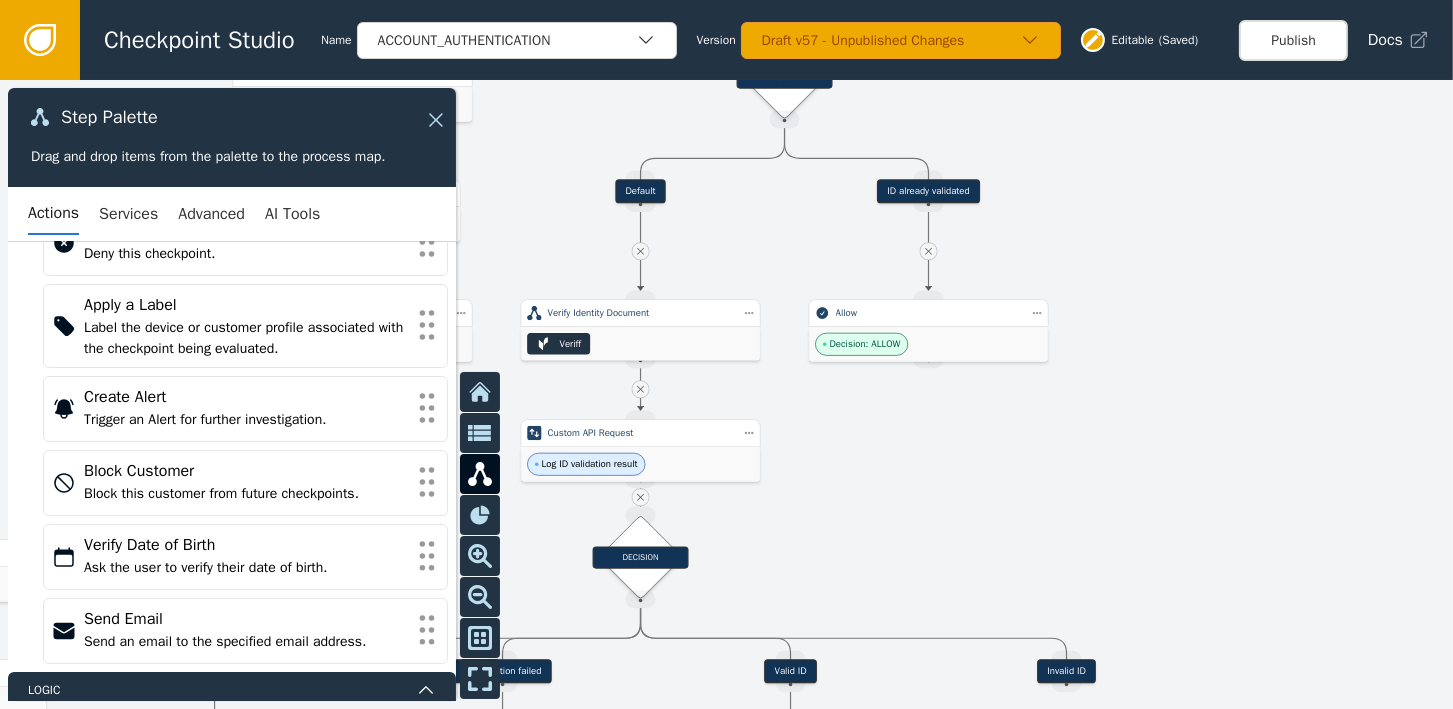 drag, startPoint x: 758, startPoint y: 343, endPoint x: 937, endPoint y: -104, distance: 481.50806 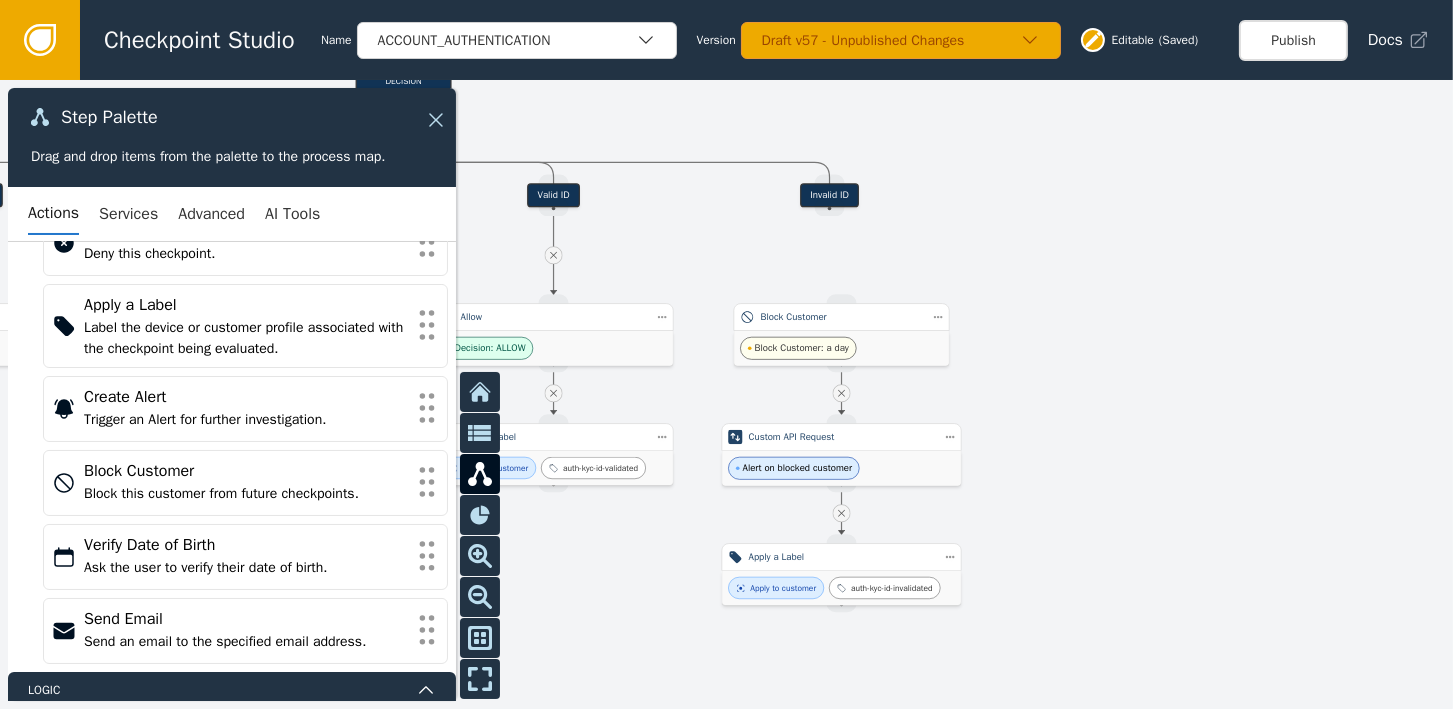 drag, startPoint x: 944, startPoint y: 522, endPoint x: 707, endPoint y: 45, distance: 532.63306 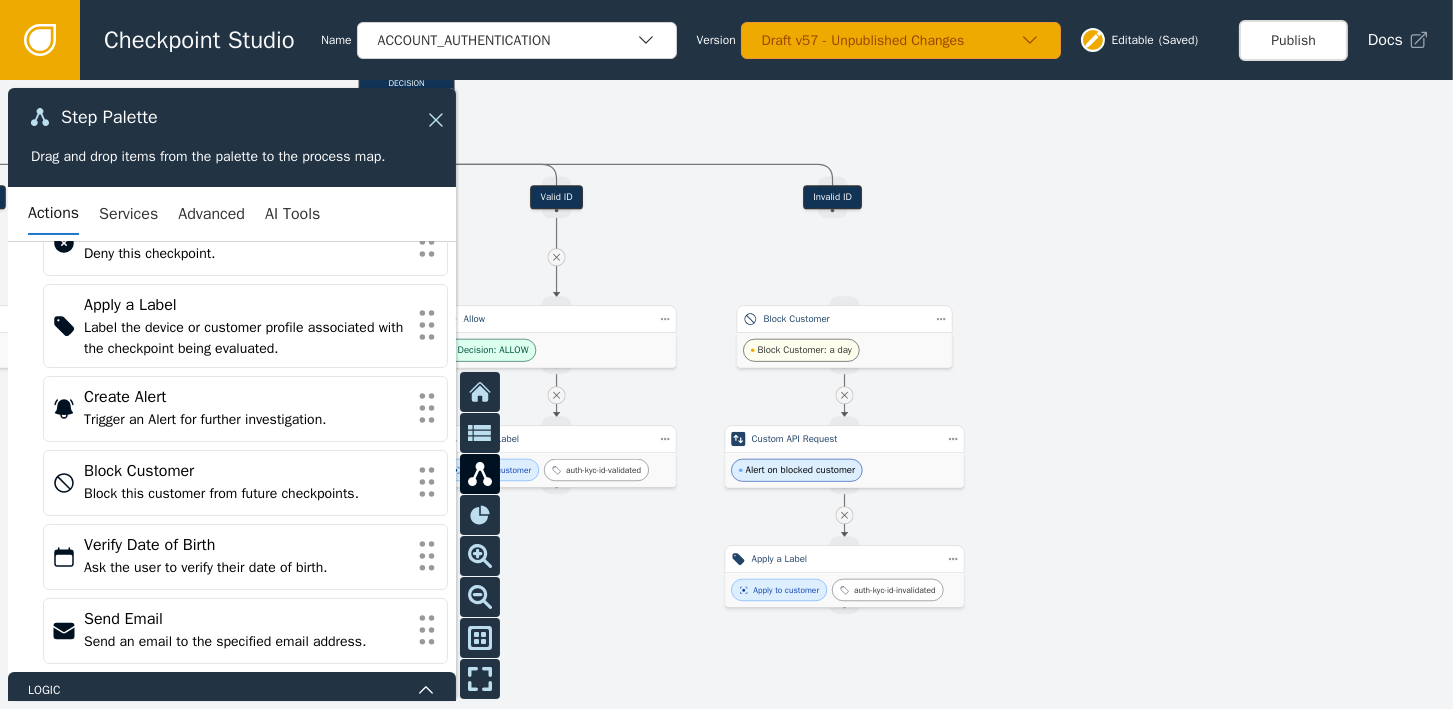 click at bounding box center [726, 394] 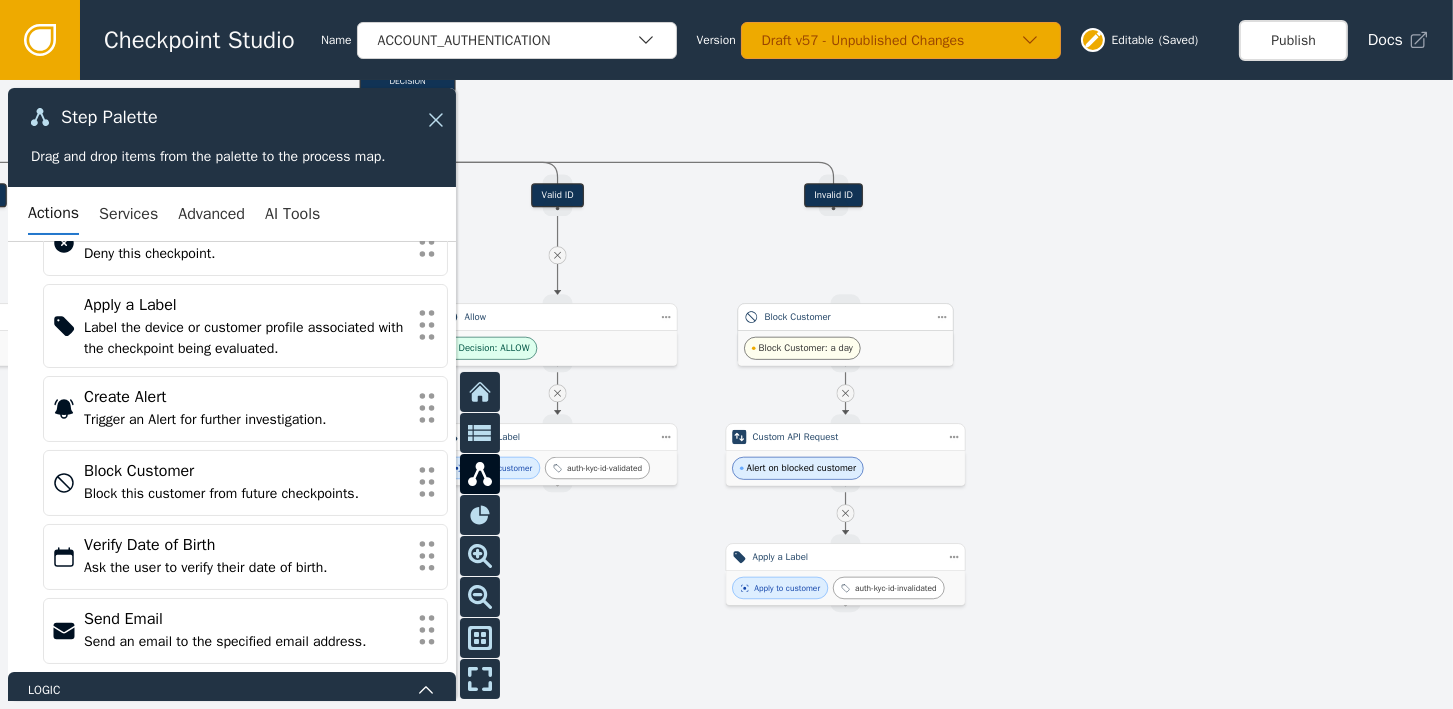 click on "Block Customer" at bounding box center (846, 317) 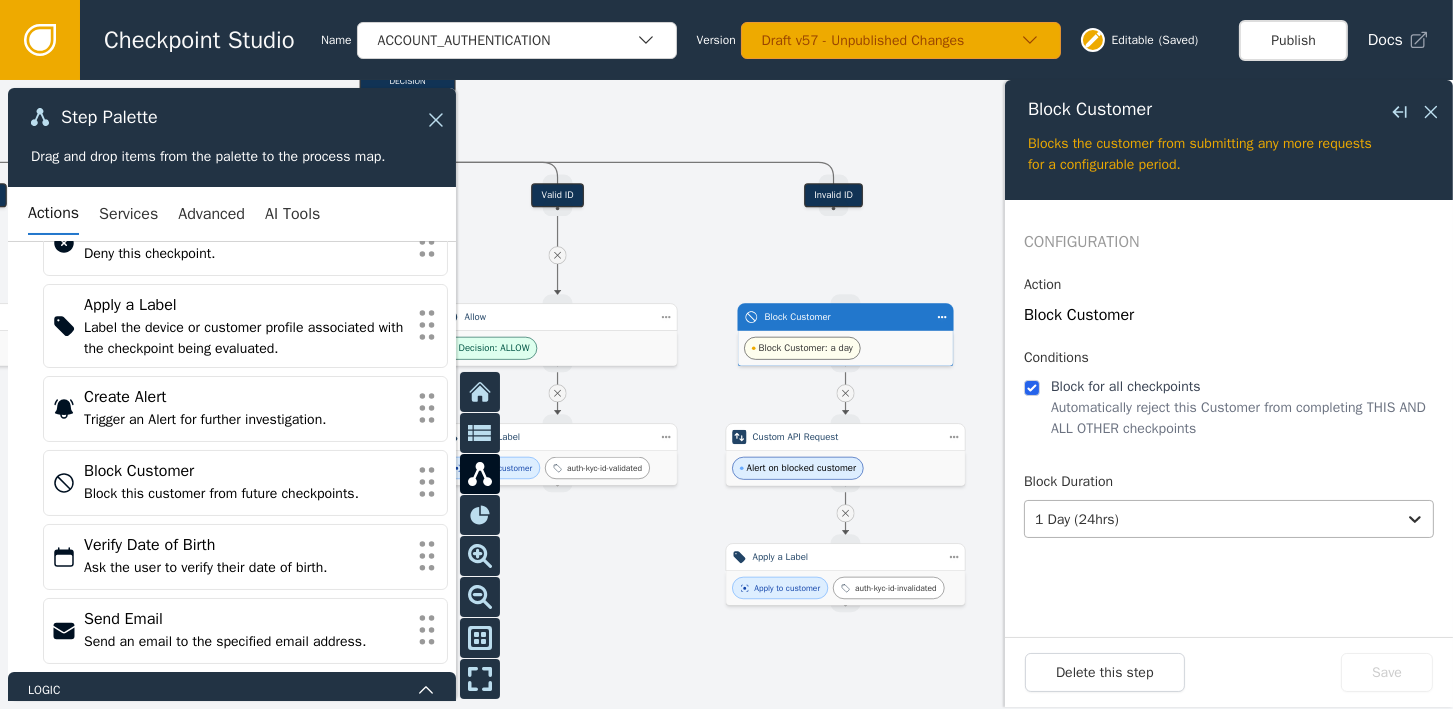 click at bounding box center (1210, 519) 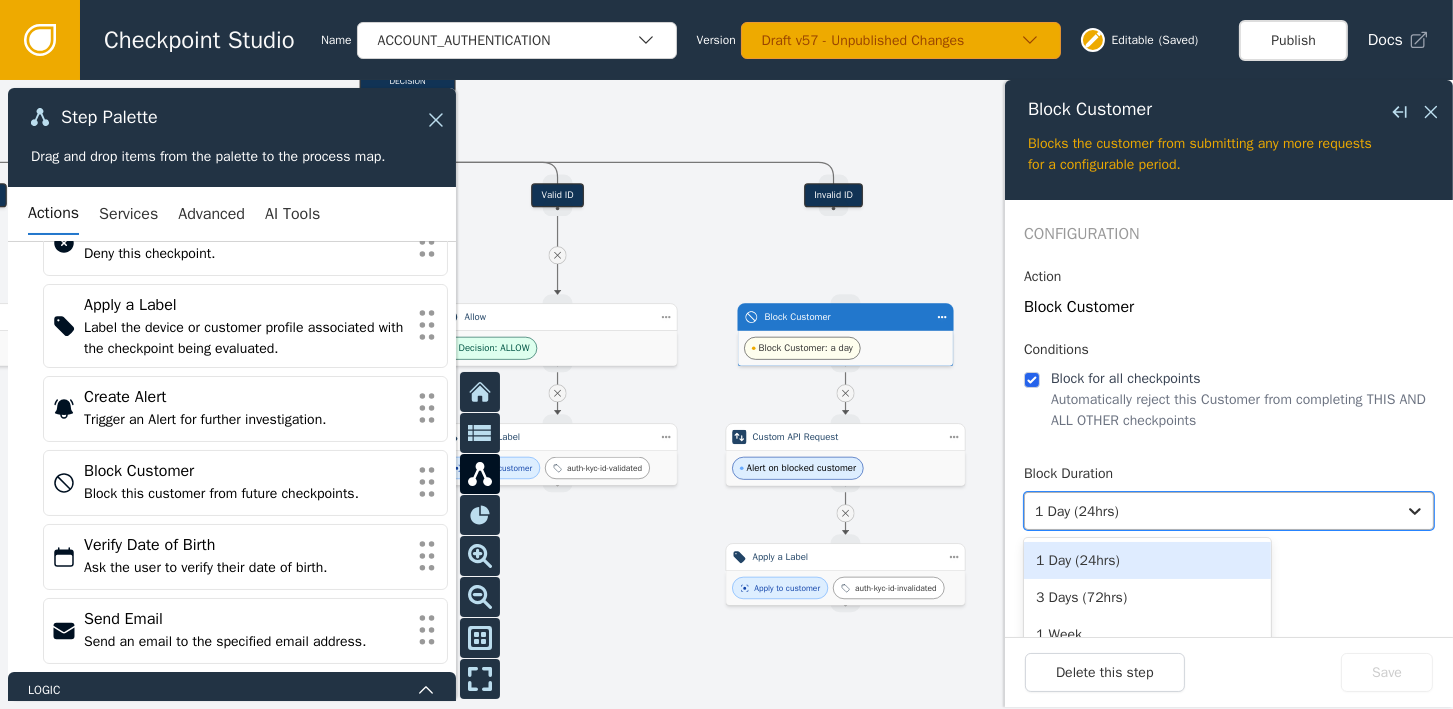scroll, scrollTop: 0, scrollLeft: 0, axis: both 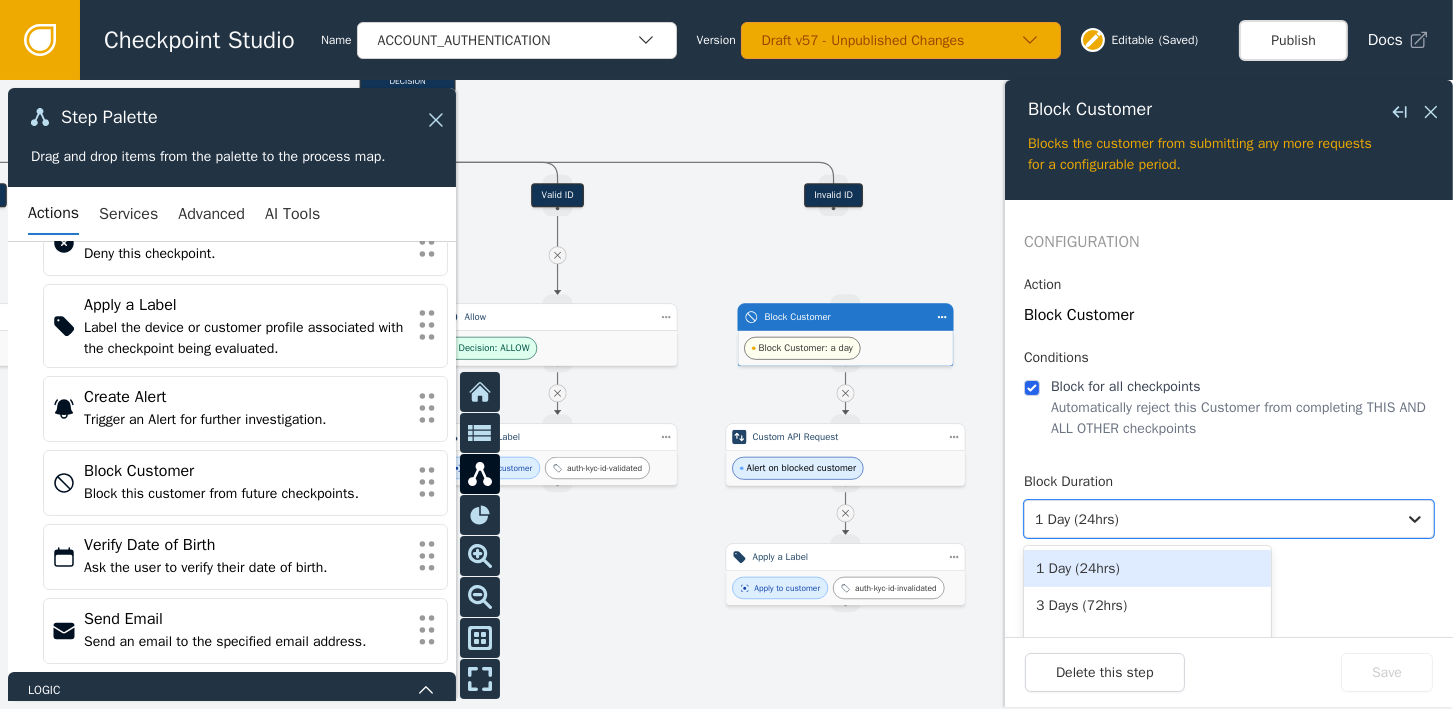 click on "Block Duration" at bounding box center [1229, 485] 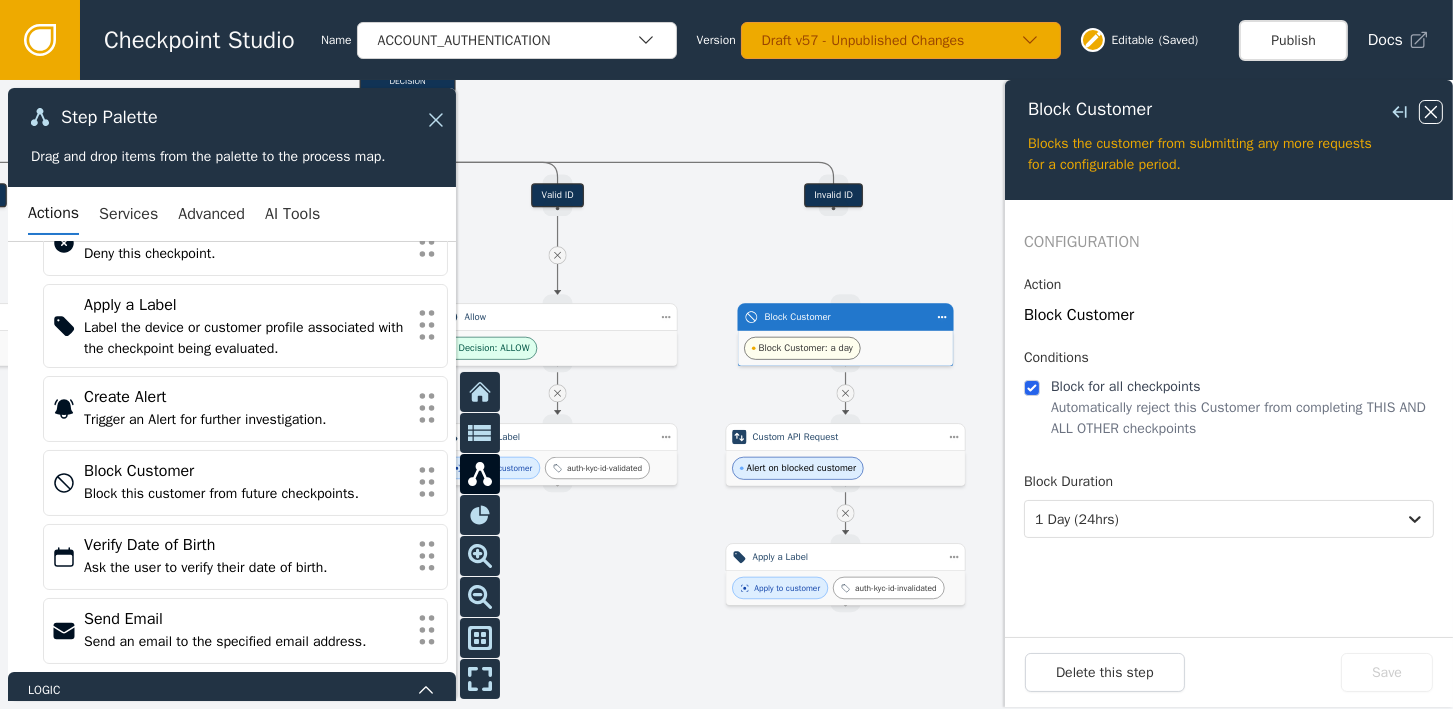 click 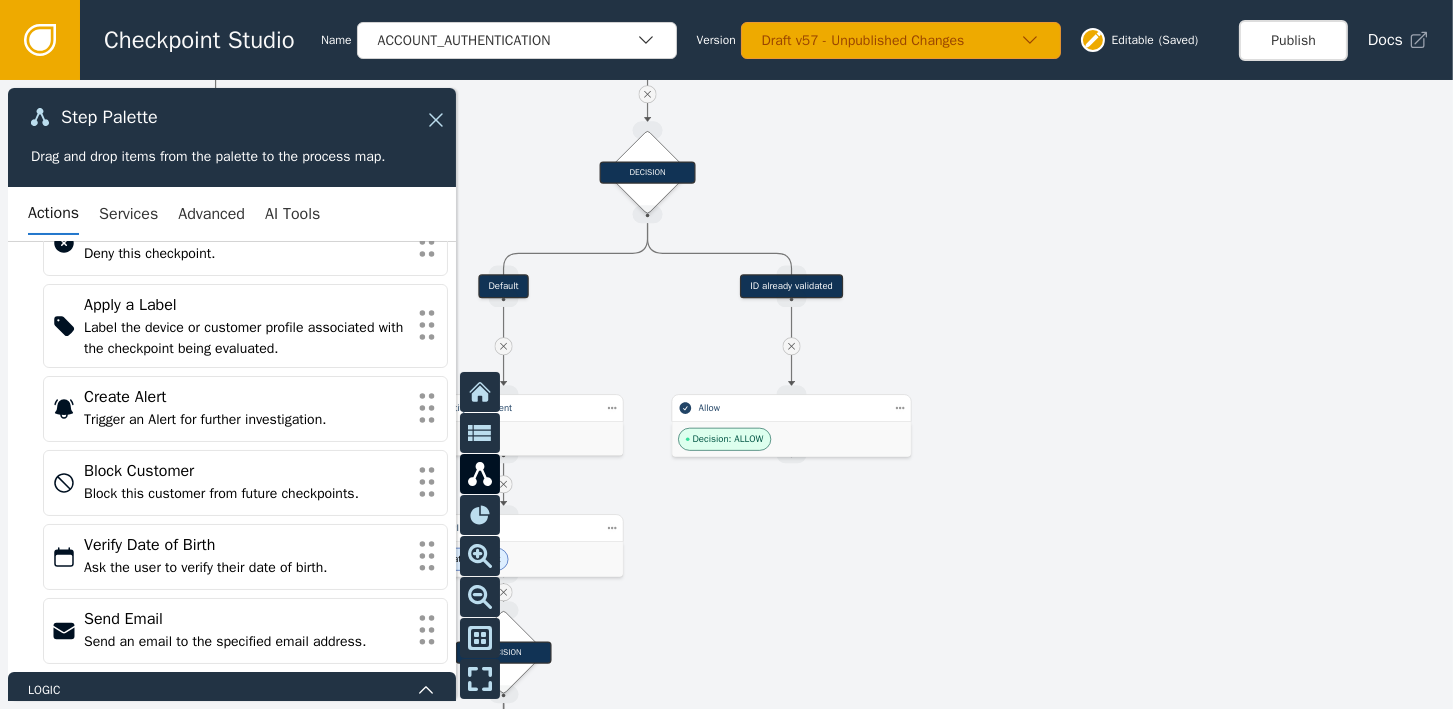 drag, startPoint x: 1091, startPoint y: 166, endPoint x: 1187, endPoint y: 737, distance: 579.0138 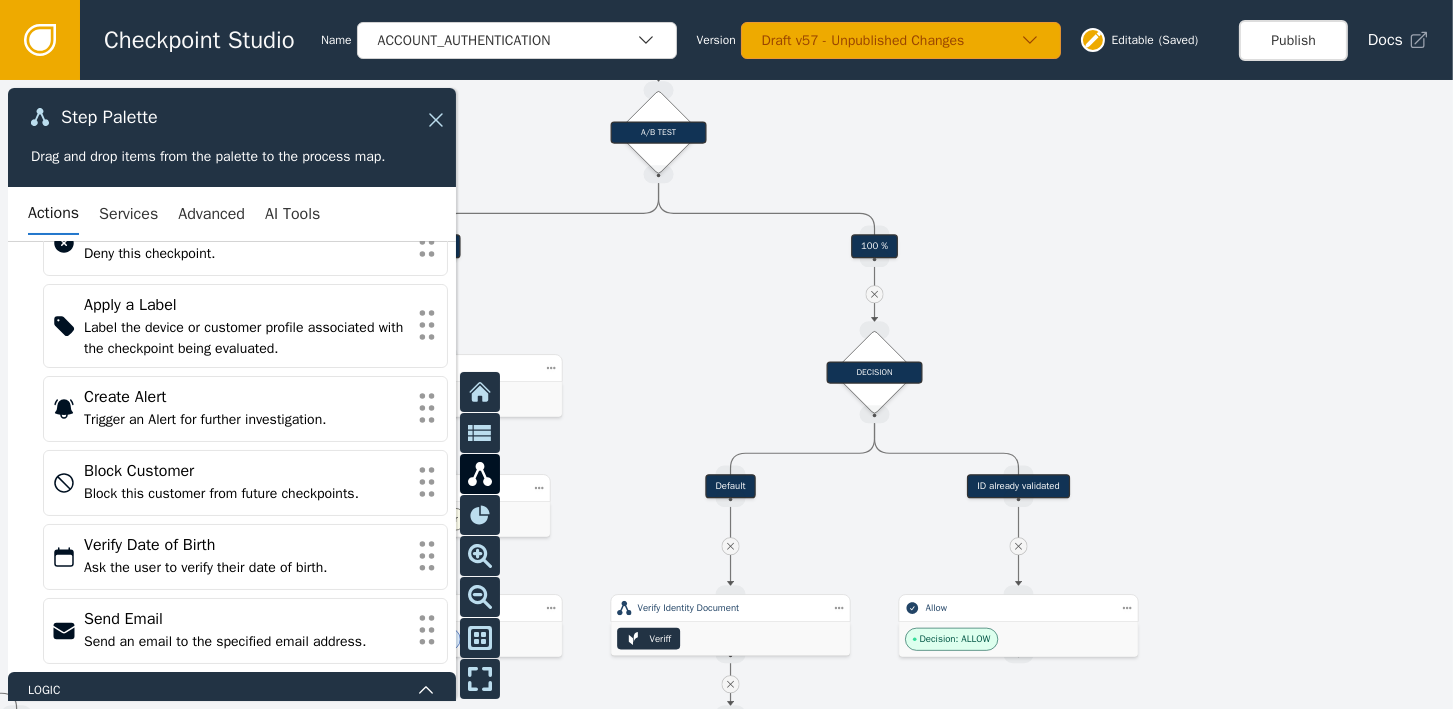 drag, startPoint x: 1067, startPoint y: 231, endPoint x: 1274, endPoint y: 301, distance: 218.51544 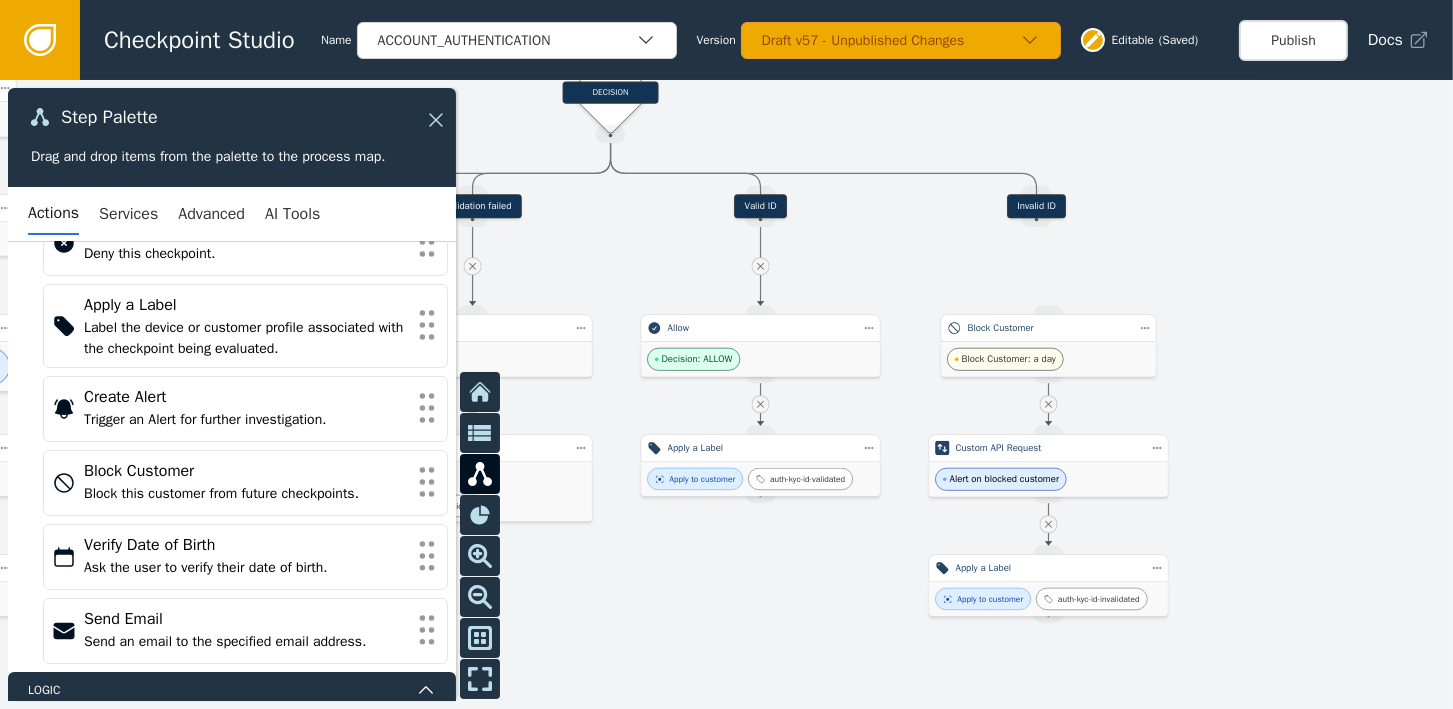 drag, startPoint x: 1284, startPoint y: 537, endPoint x: 1184, endPoint y: -93, distance: 637.88715 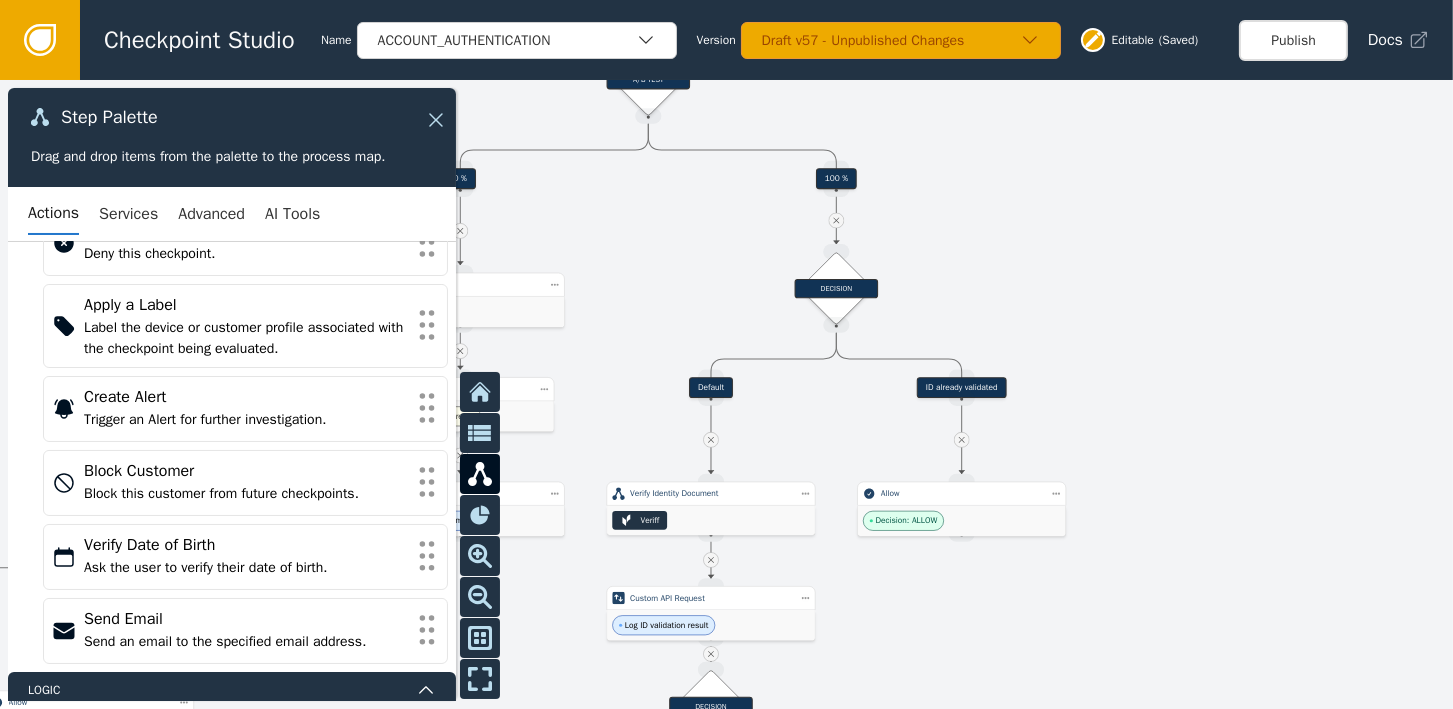 drag, startPoint x: 773, startPoint y: 102, endPoint x: 865, endPoint y: 737, distance: 641.62994 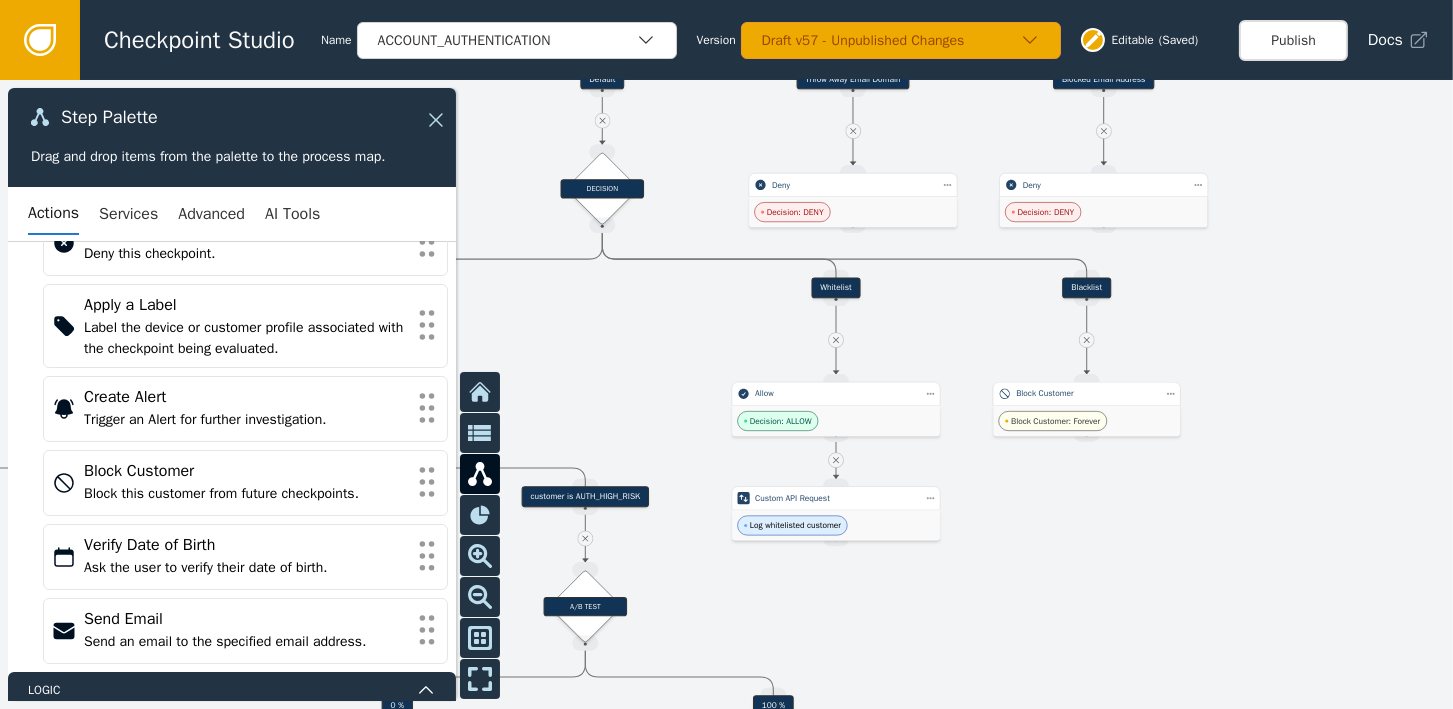drag, startPoint x: 709, startPoint y: 218, endPoint x: 646, endPoint y: 745, distance: 530.7523 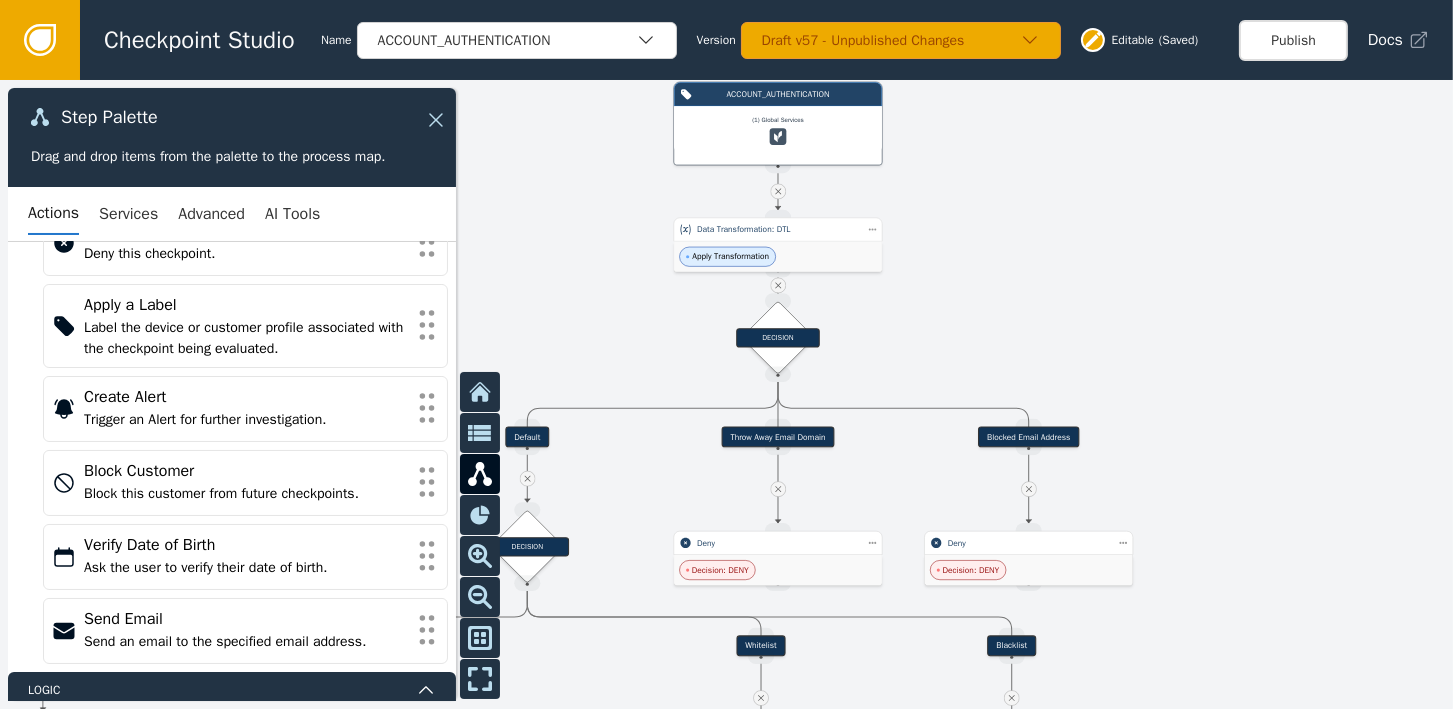 drag, startPoint x: 716, startPoint y: 91, endPoint x: 646, endPoint y: 425, distance: 341.2565 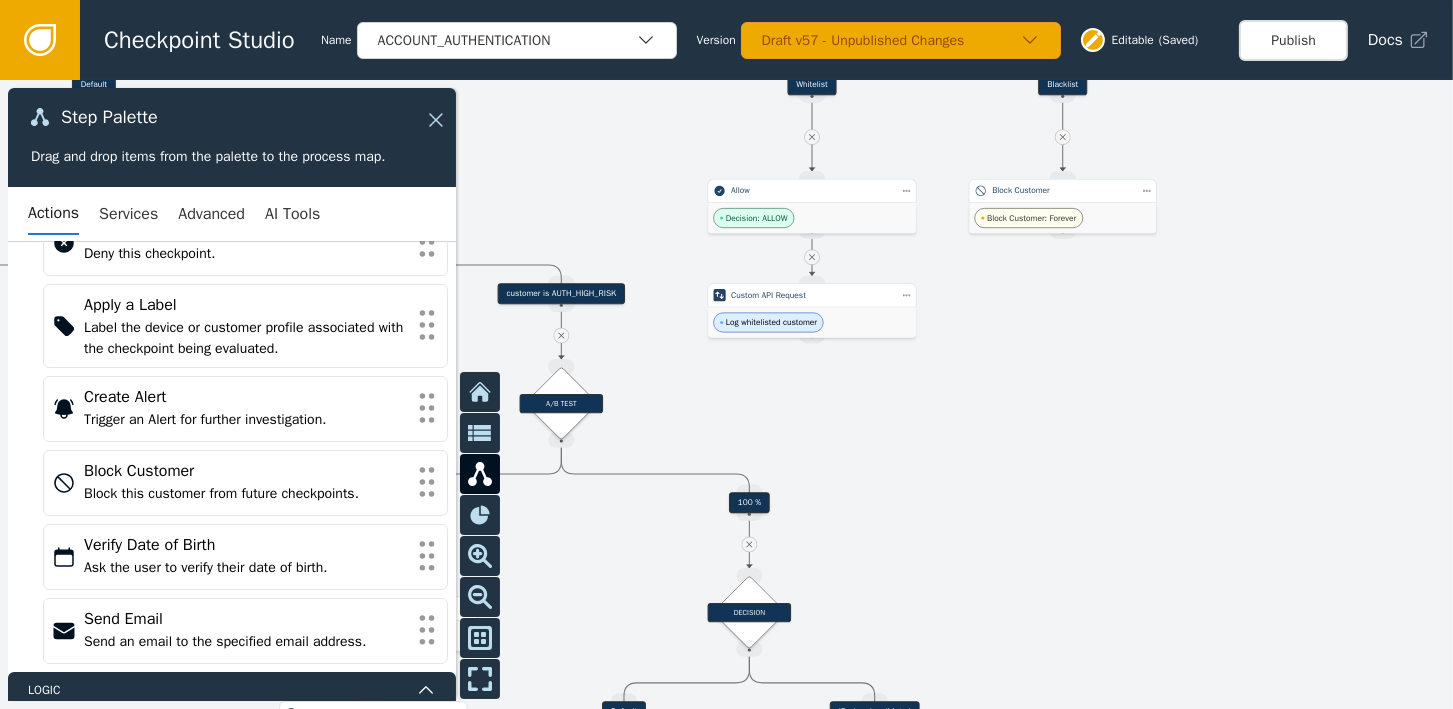 drag, startPoint x: 1296, startPoint y: 535, endPoint x: 1342, endPoint y: -9, distance: 545.9414 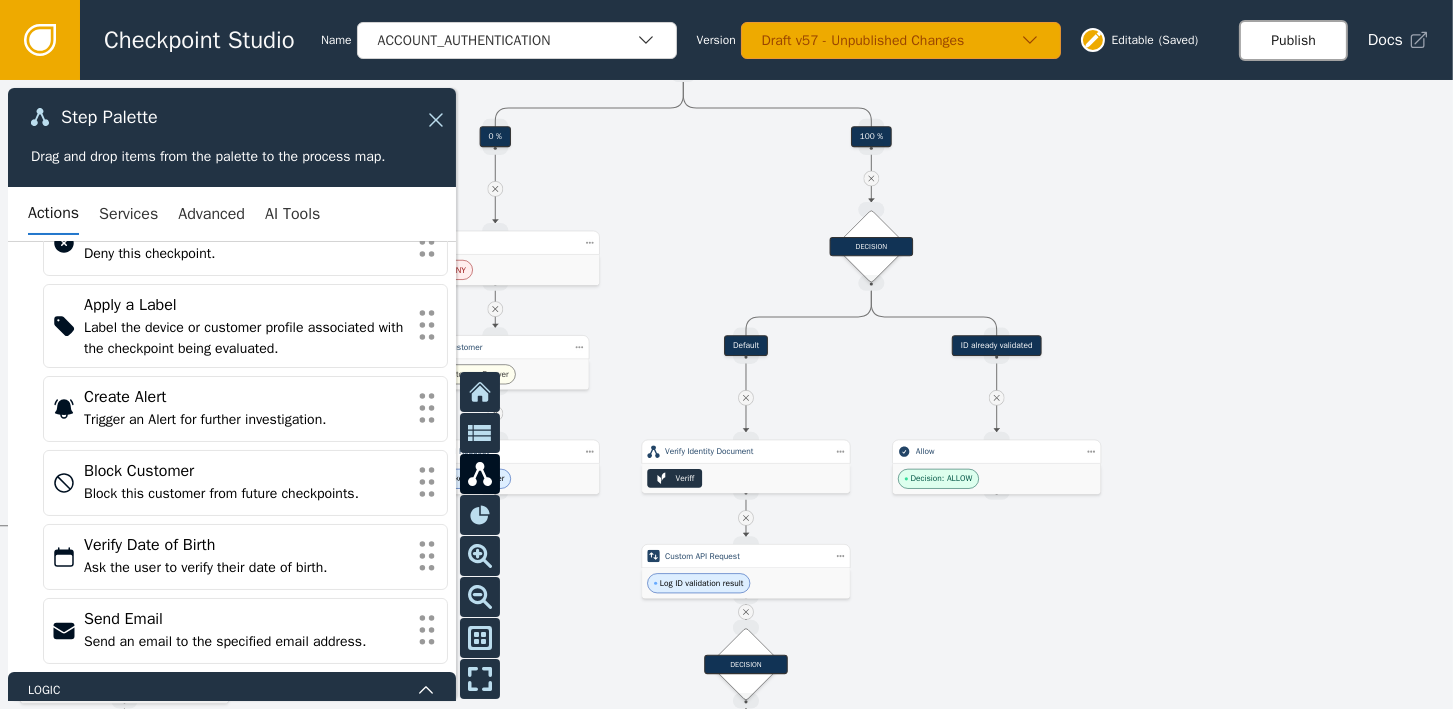 drag, startPoint x: 1116, startPoint y: 493, endPoint x: 1296, endPoint y: 30, distance: 496.75848 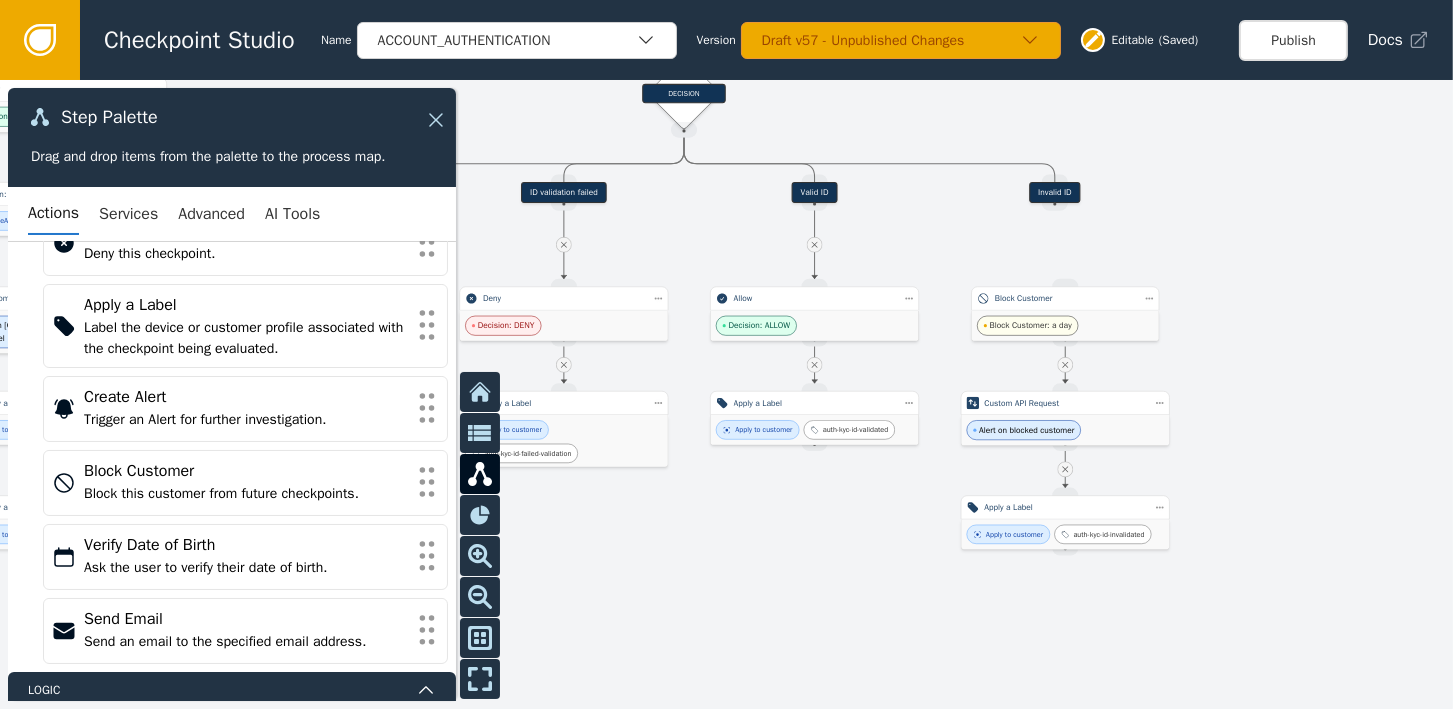 drag, startPoint x: 1213, startPoint y: 429, endPoint x: 1090, endPoint y: -48, distance: 492.6033 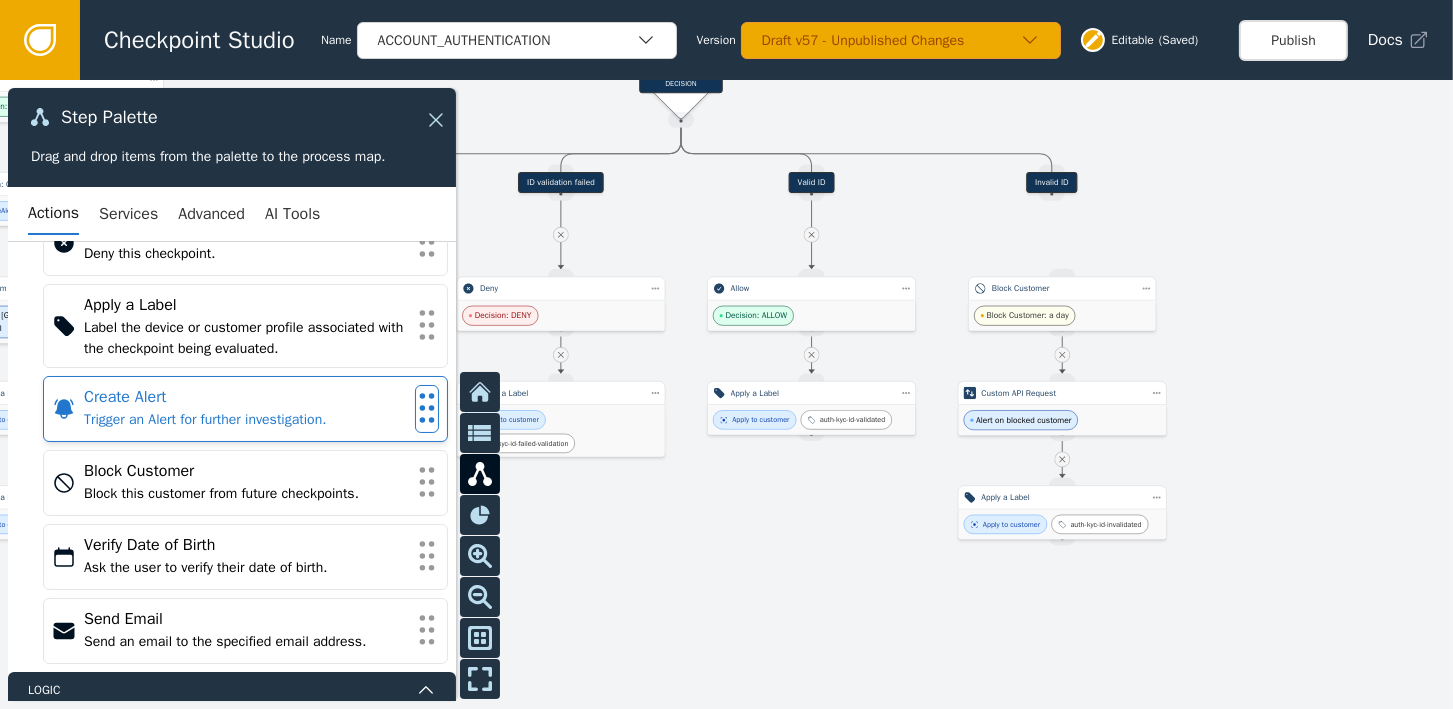 scroll, scrollTop: 2, scrollLeft: 0, axis: vertical 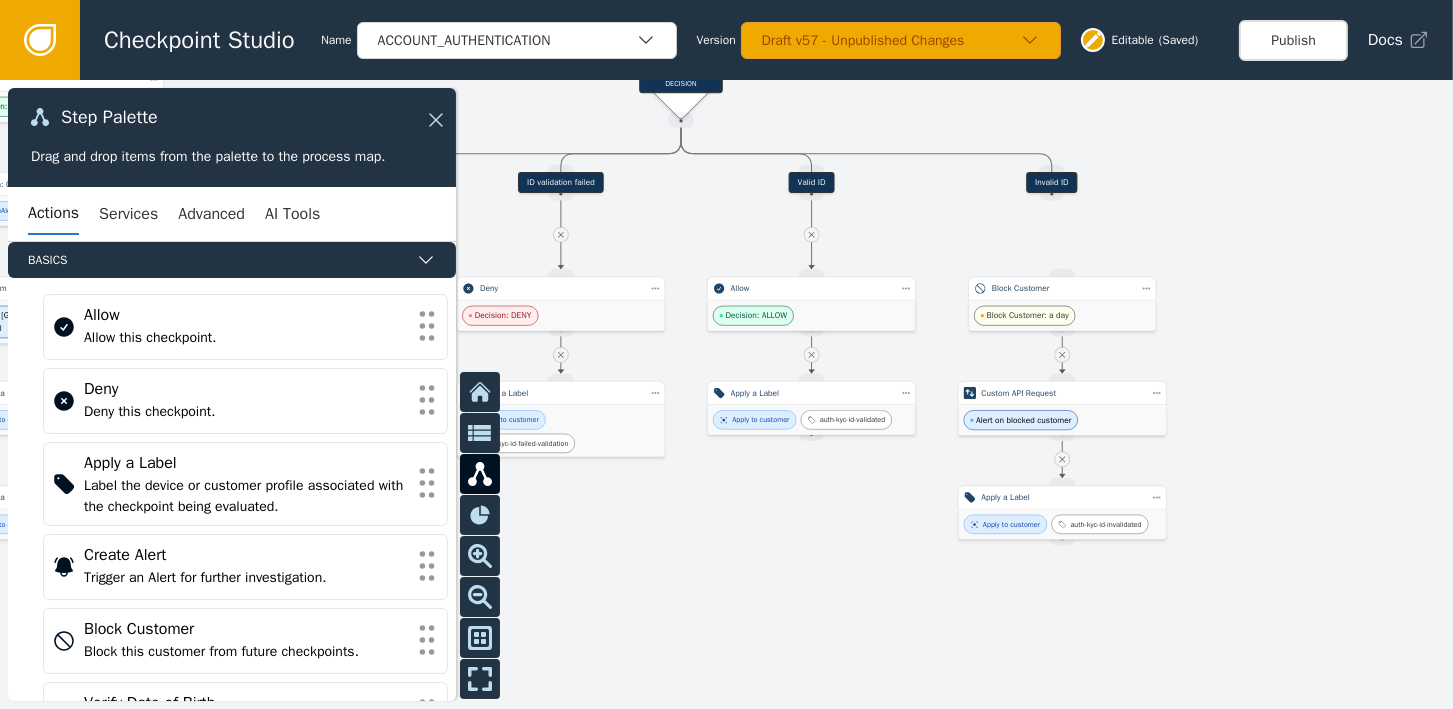 drag, startPoint x: 171, startPoint y: 427, endPoint x: 437, endPoint y: 499, distance: 275.57214 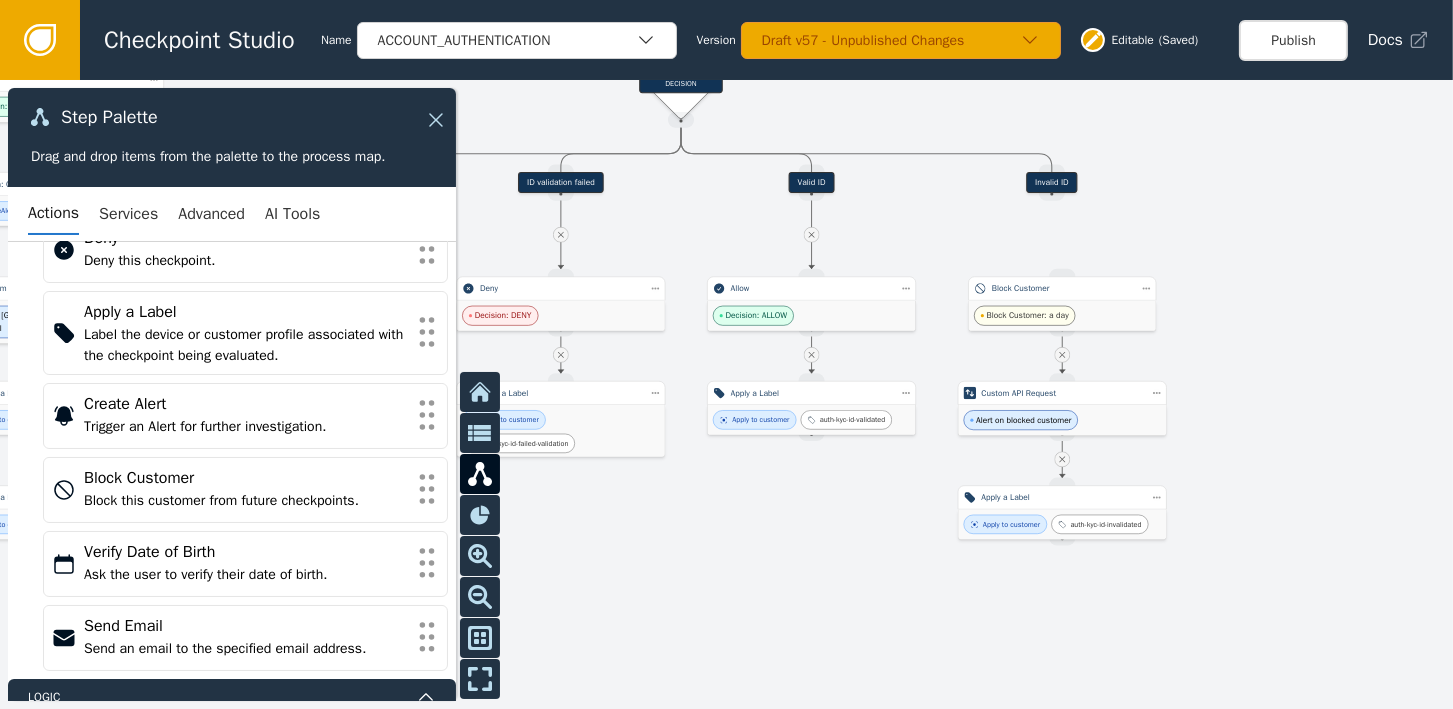 scroll, scrollTop: 158, scrollLeft: 0, axis: vertical 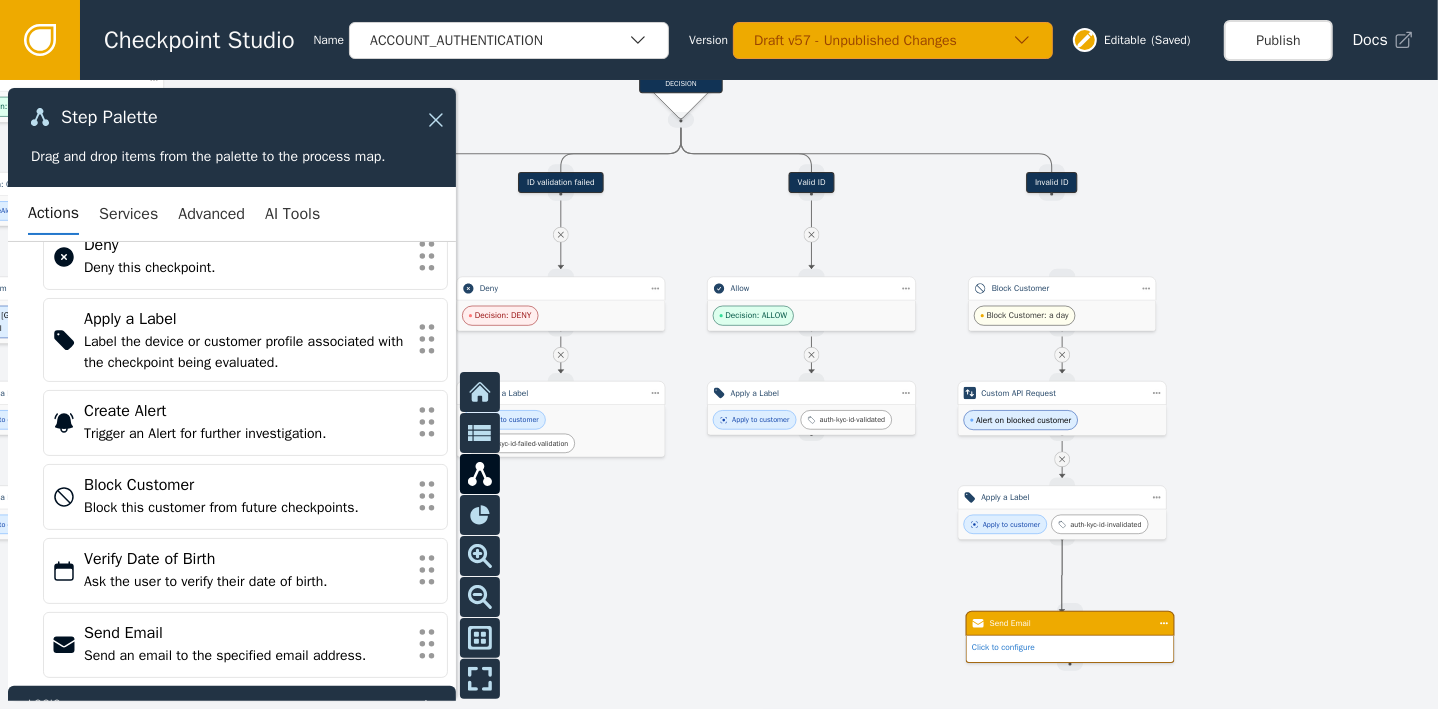 drag, startPoint x: 1055, startPoint y: 543, endPoint x: 1062, endPoint y: 613, distance: 70.34913 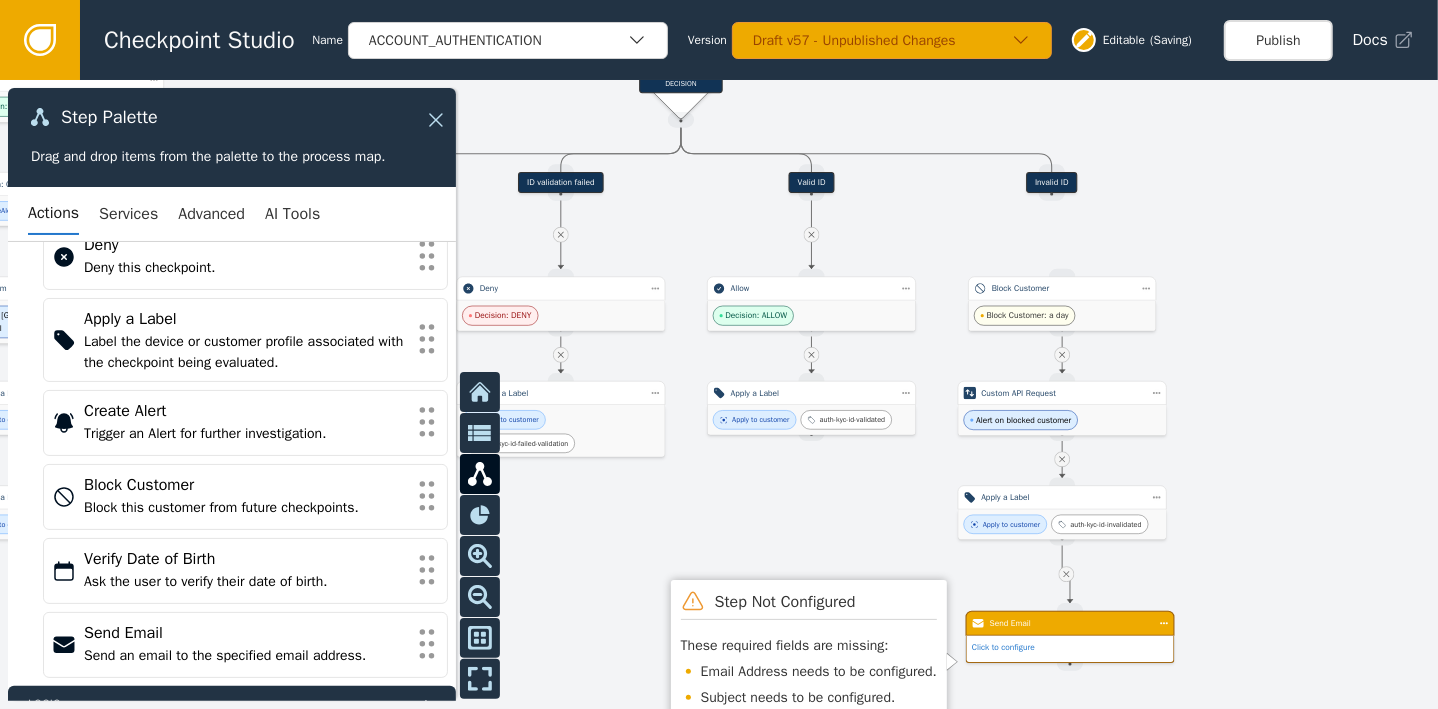 click on "Send Email" at bounding box center [1070, 623] 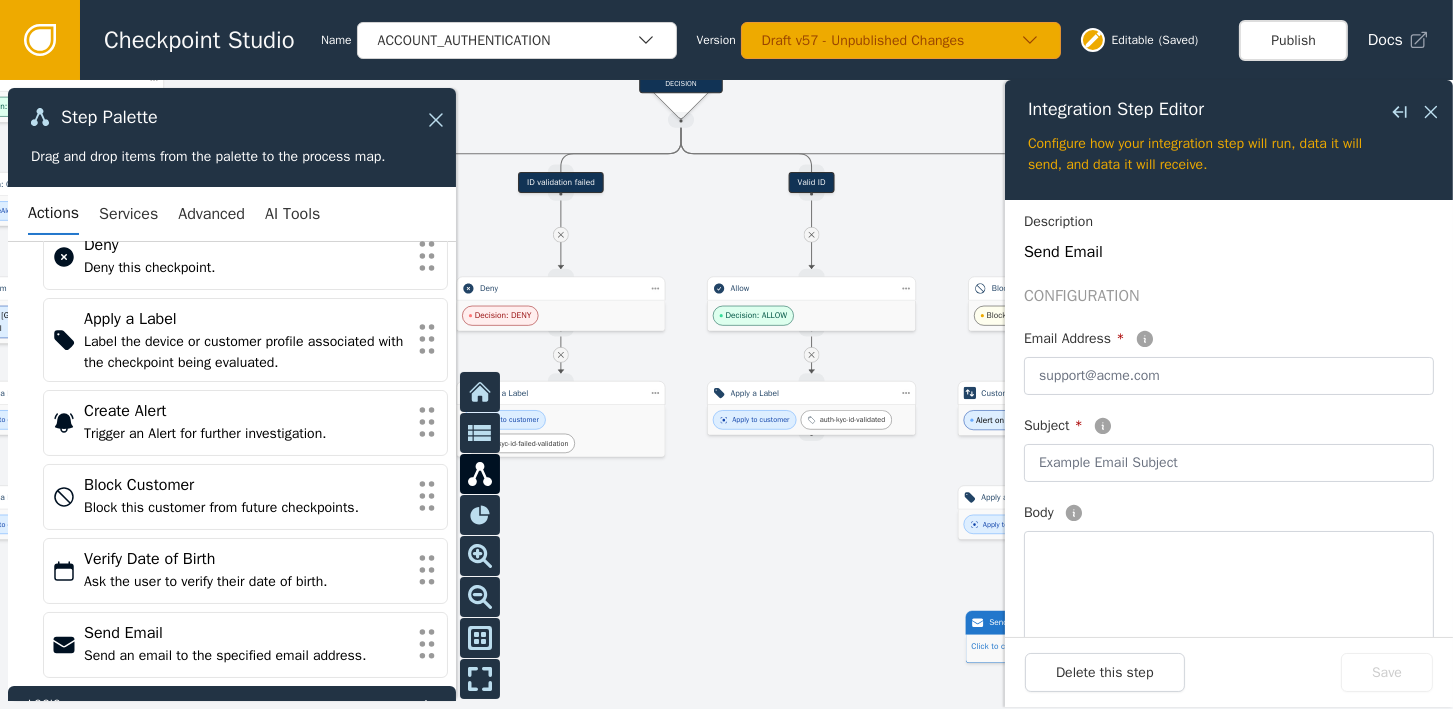 scroll, scrollTop: 184, scrollLeft: 0, axis: vertical 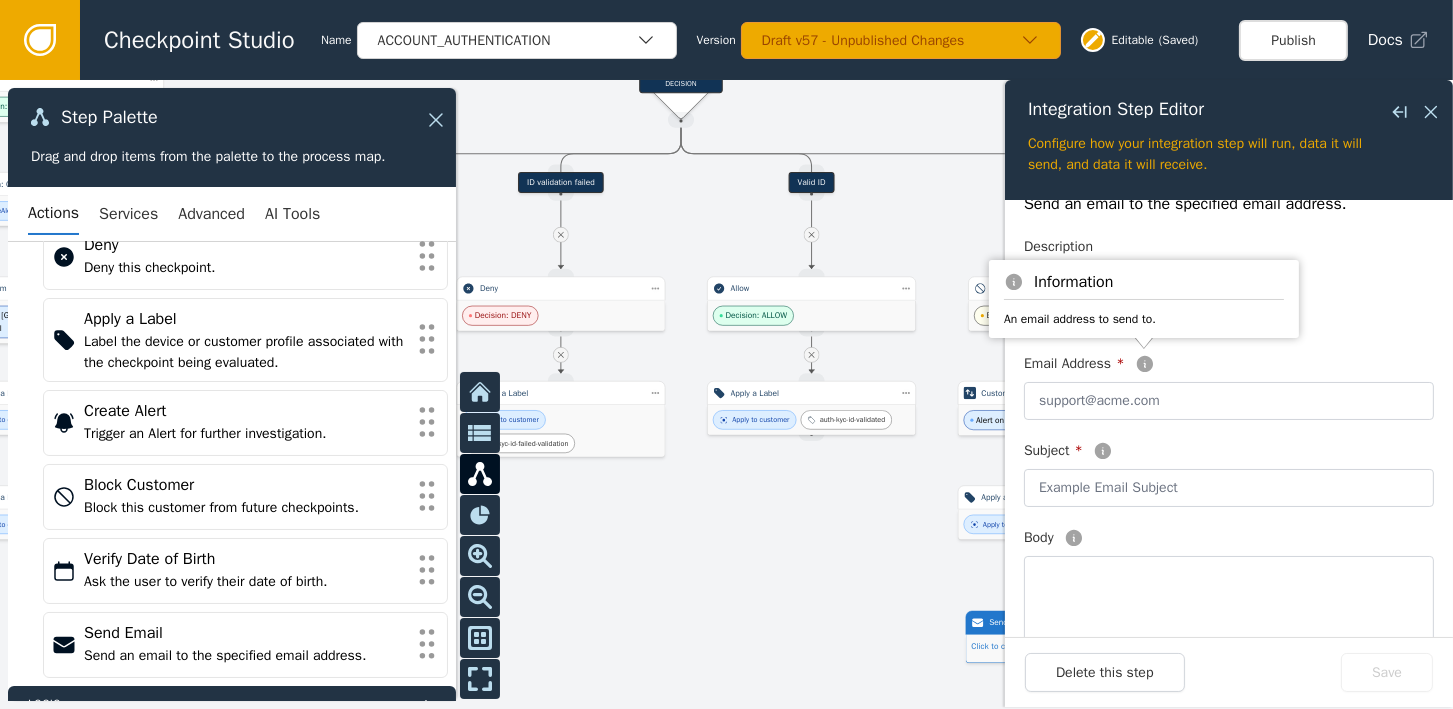 click 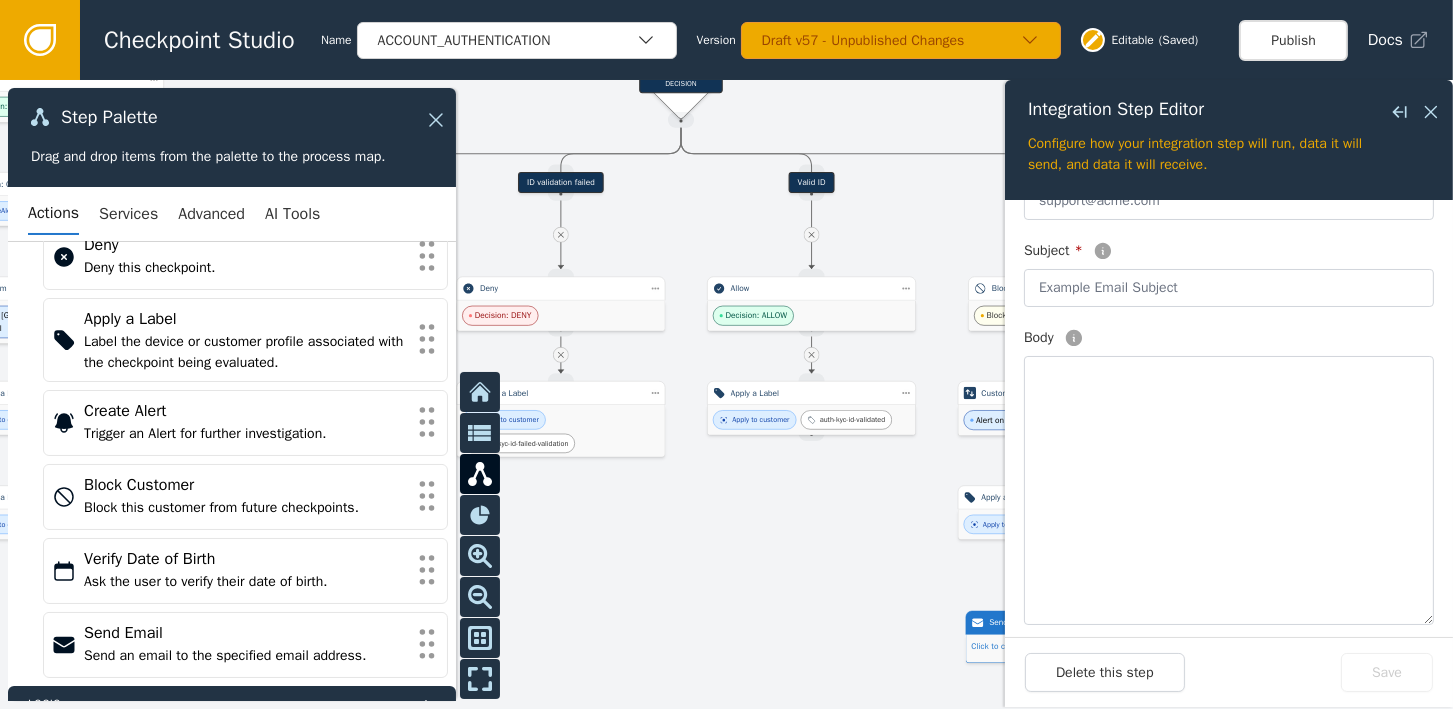 scroll, scrollTop: 84, scrollLeft: 0, axis: vertical 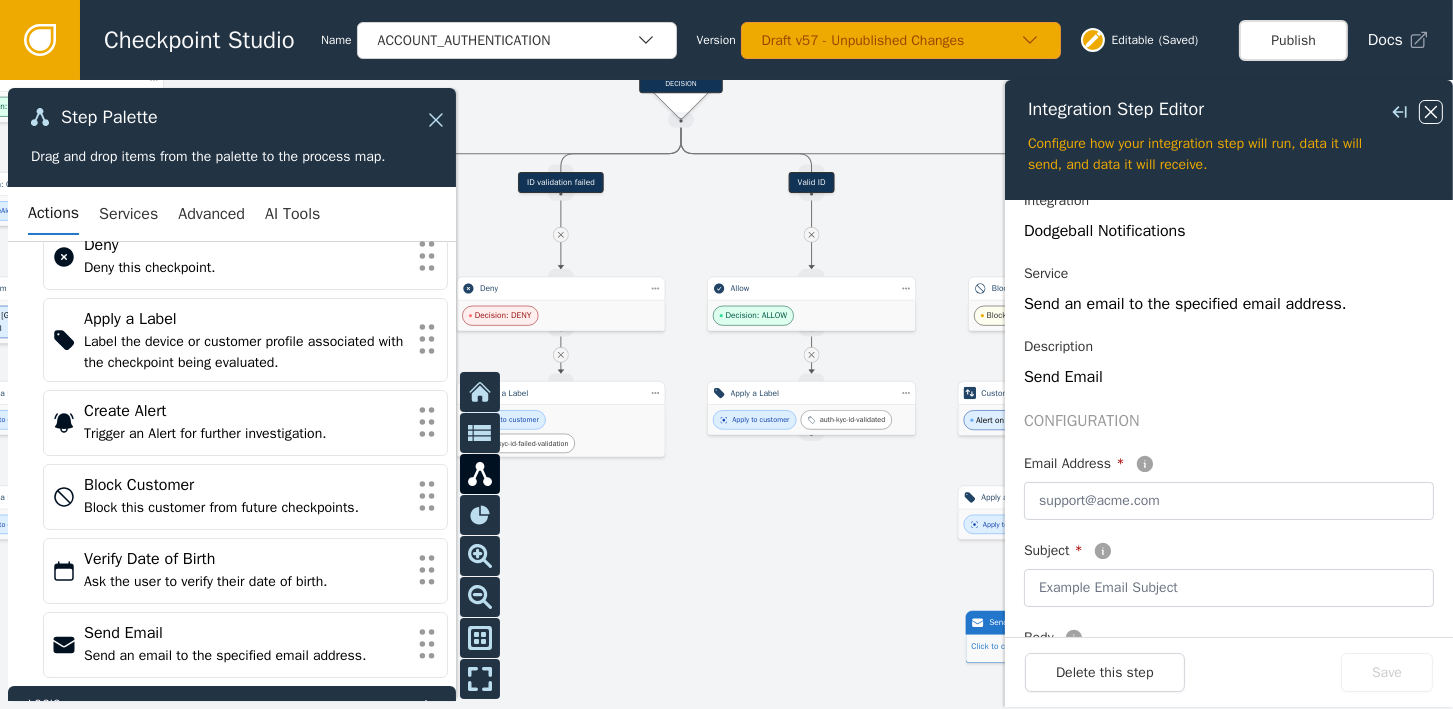 click 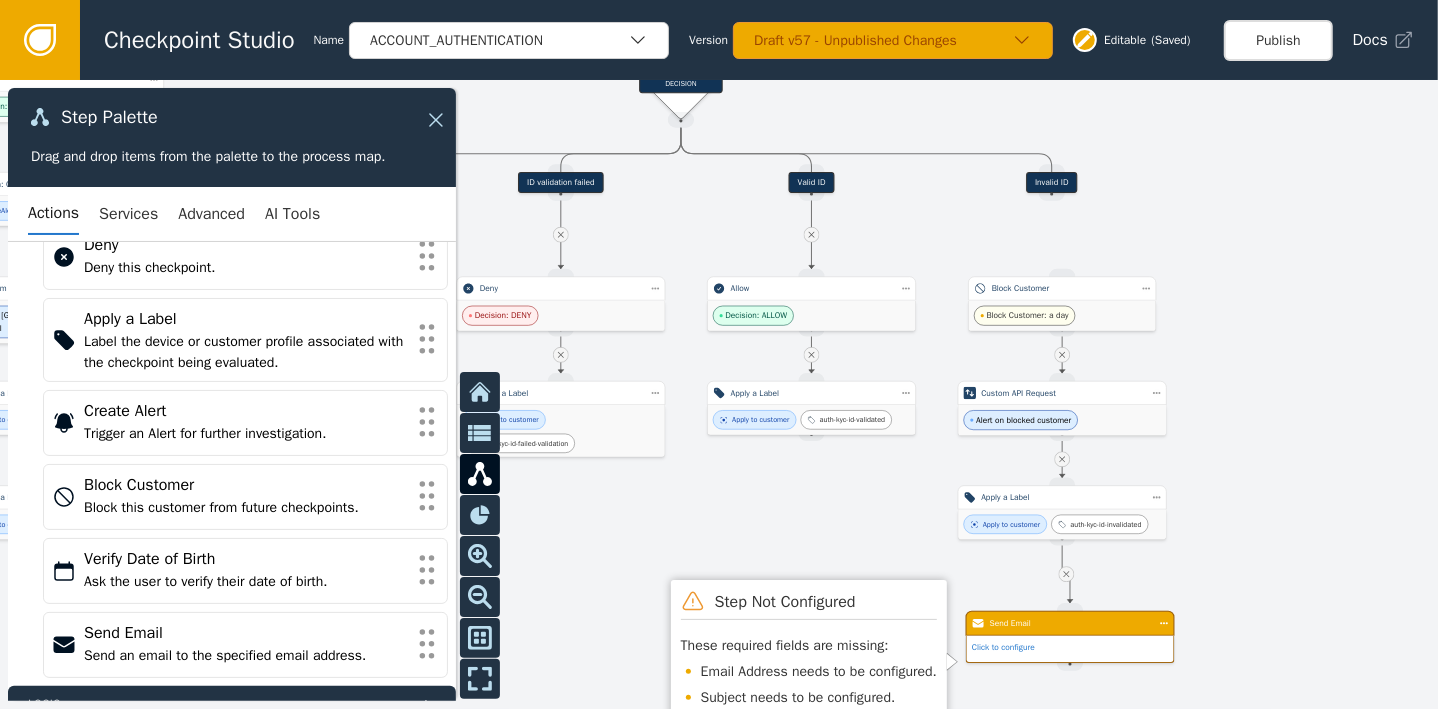 click on "Send Email" at bounding box center [1070, 623] 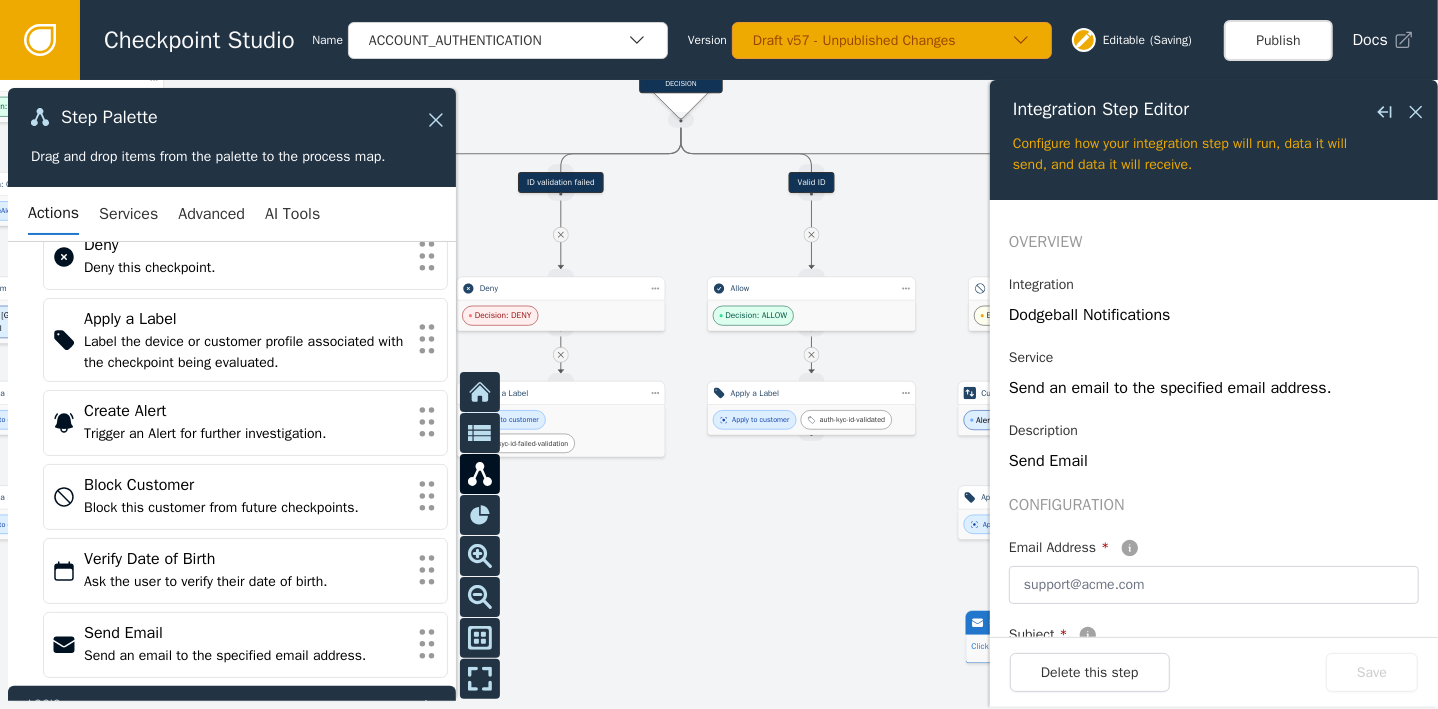 drag, startPoint x: 1057, startPoint y: 622, endPoint x: 718, endPoint y: 531, distance: 351.00143 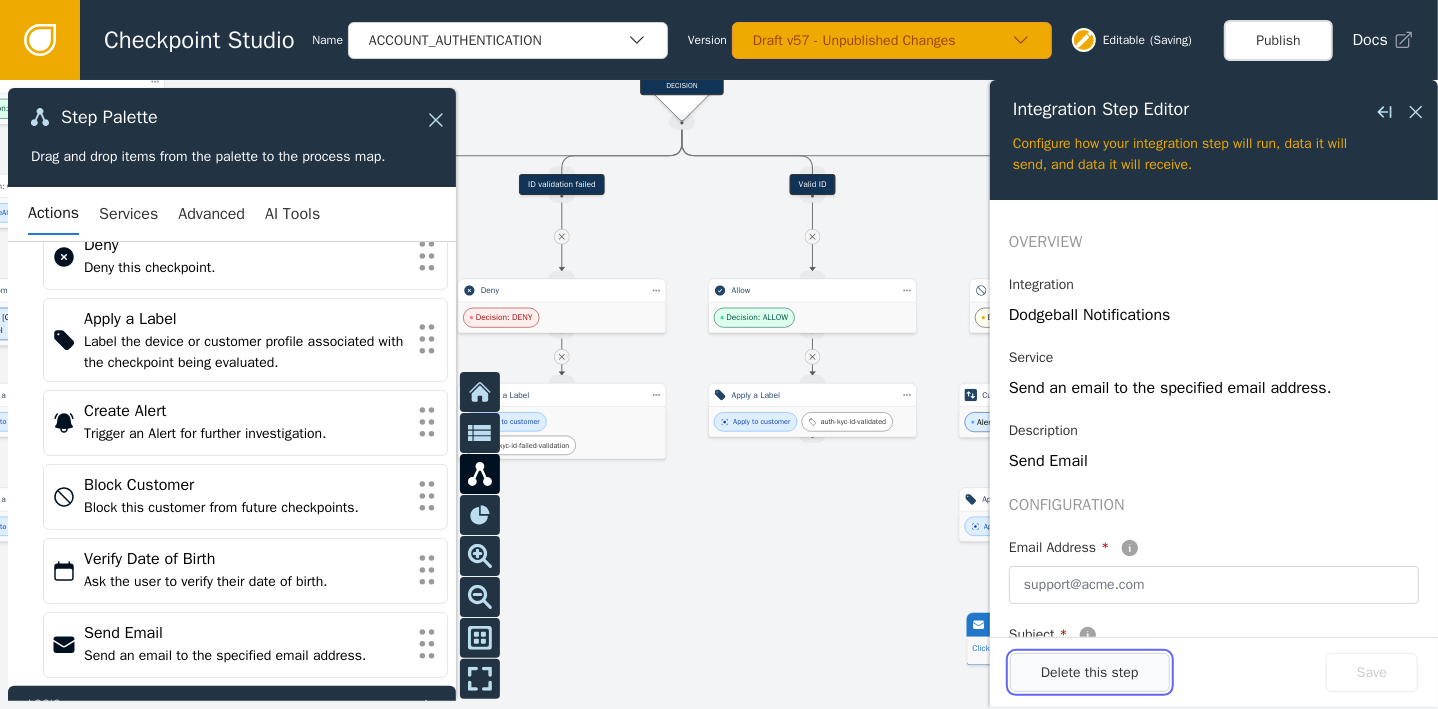 click on "Delete this step" at bounding box center [1090, 672] 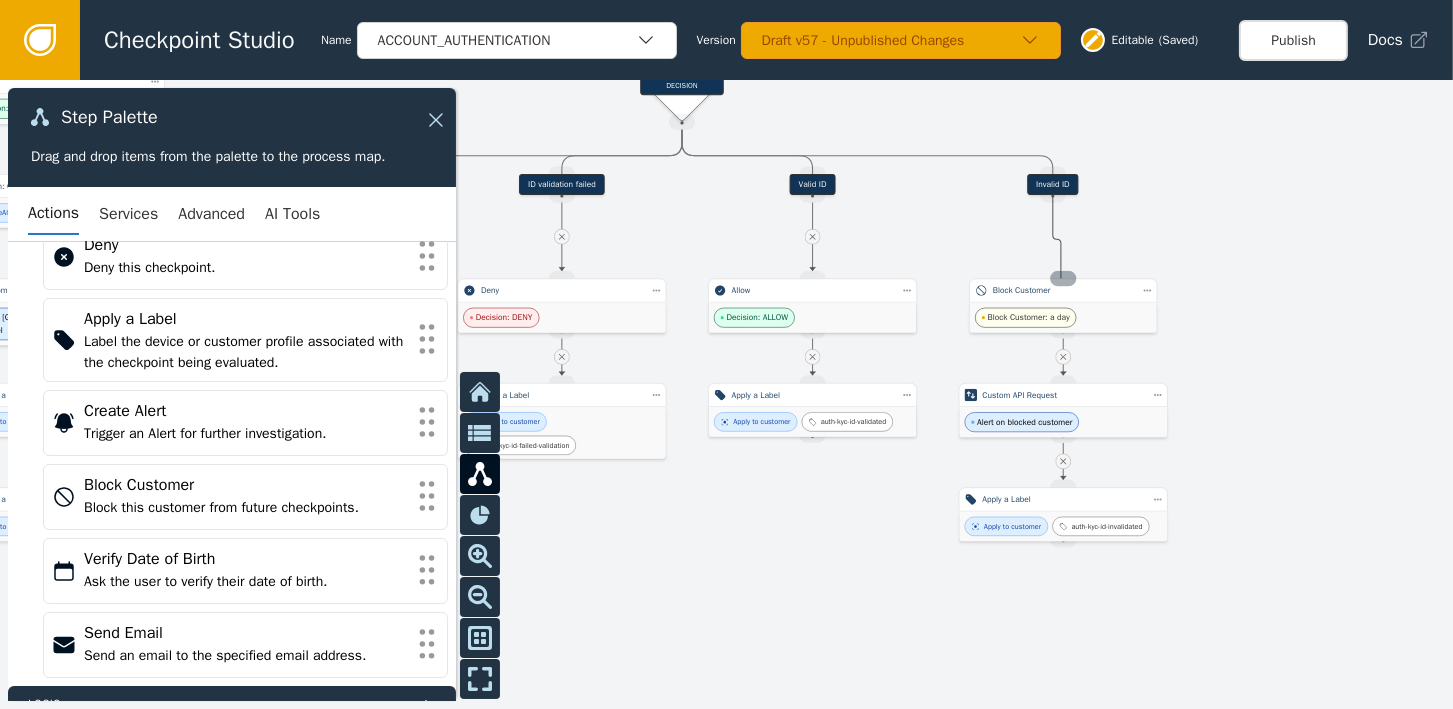 drag, startPoint x: 1051, startPoint y: 190, endPoint x: 1054, endPoint y: 283, distance: 93.04838 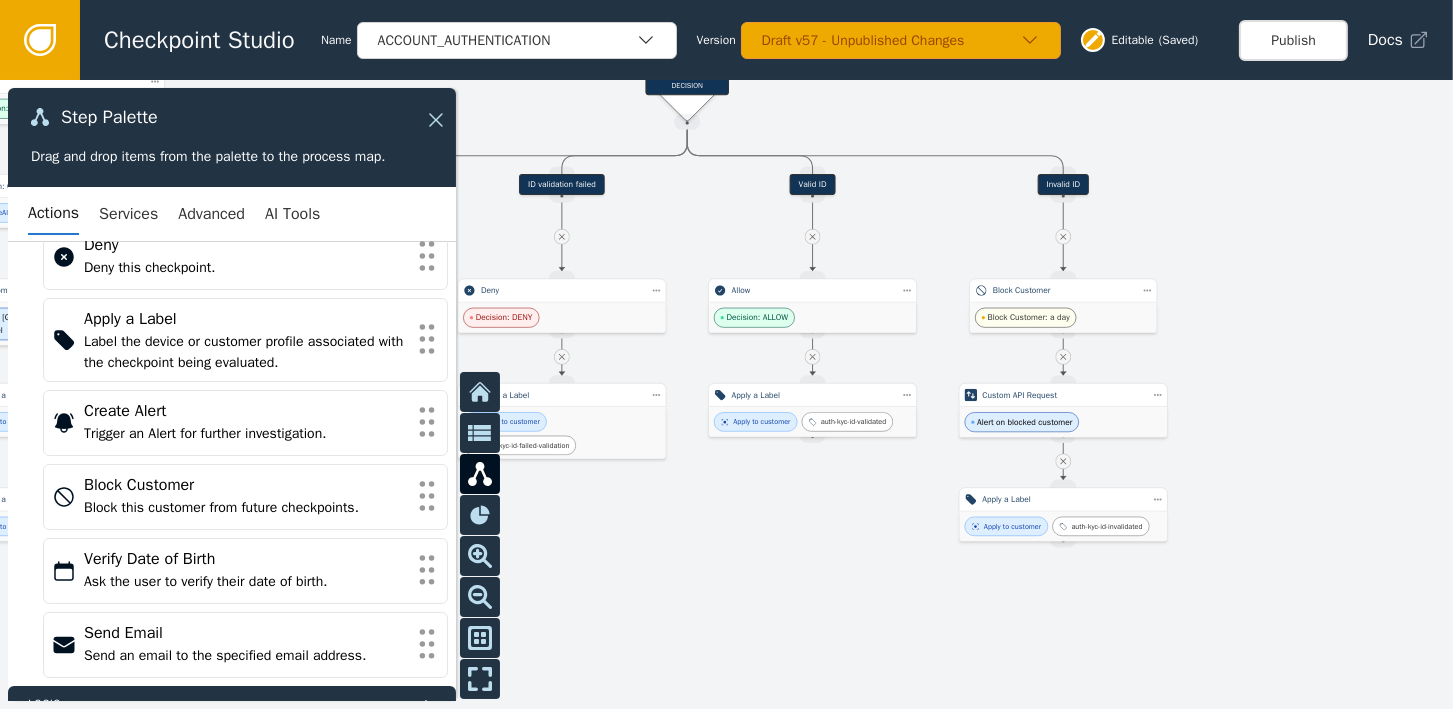 scroll, scrollTop: 0, scrollLeft: 0, axis: both 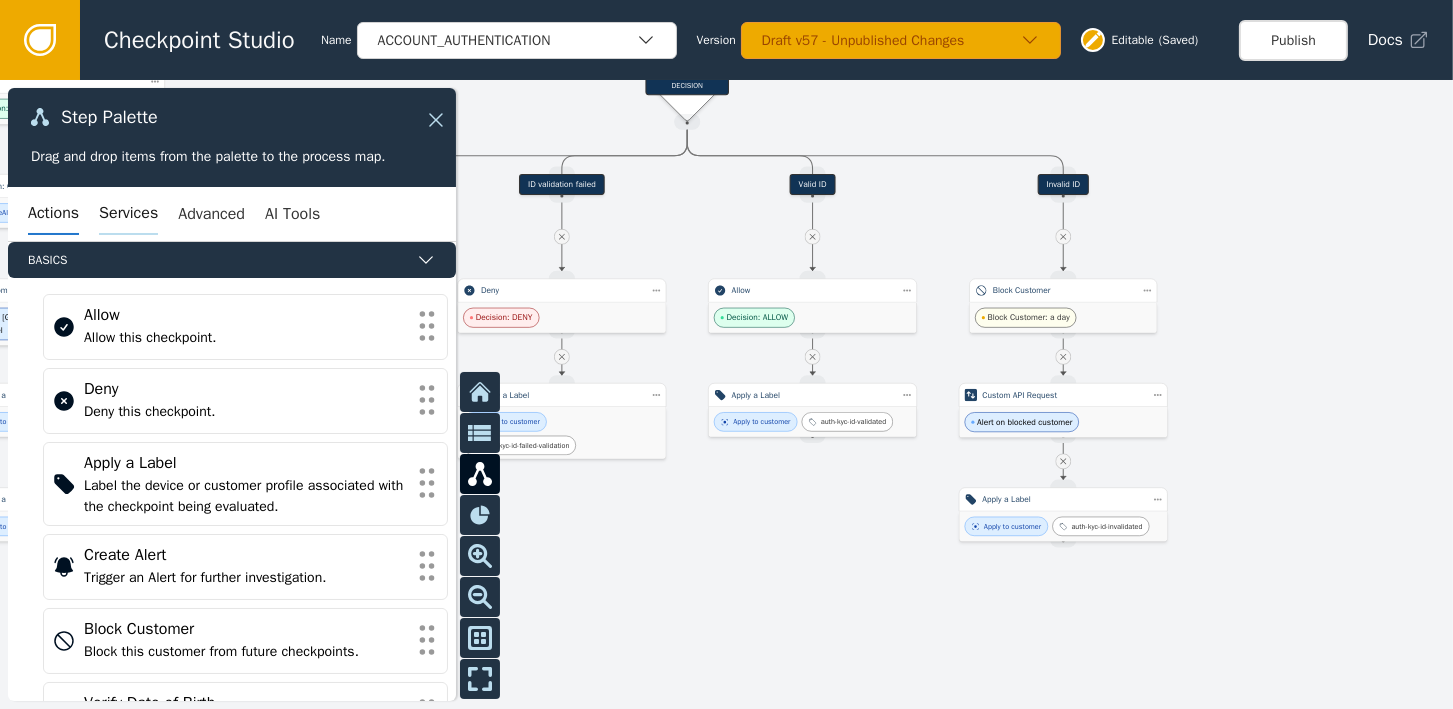 click on "Services" at bounding box center (128, 214) 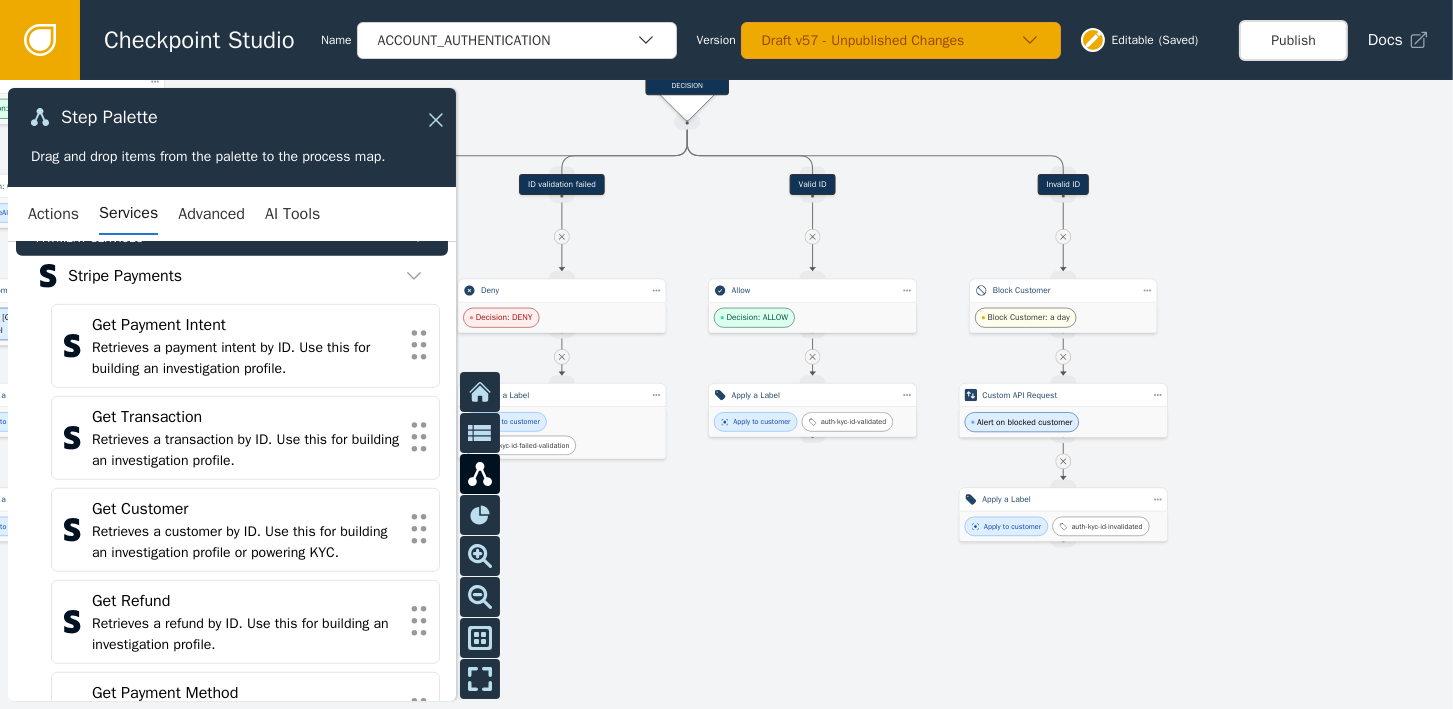 scroll, scrollTop: 1919, scrollLeft: 0, axis: vertical 